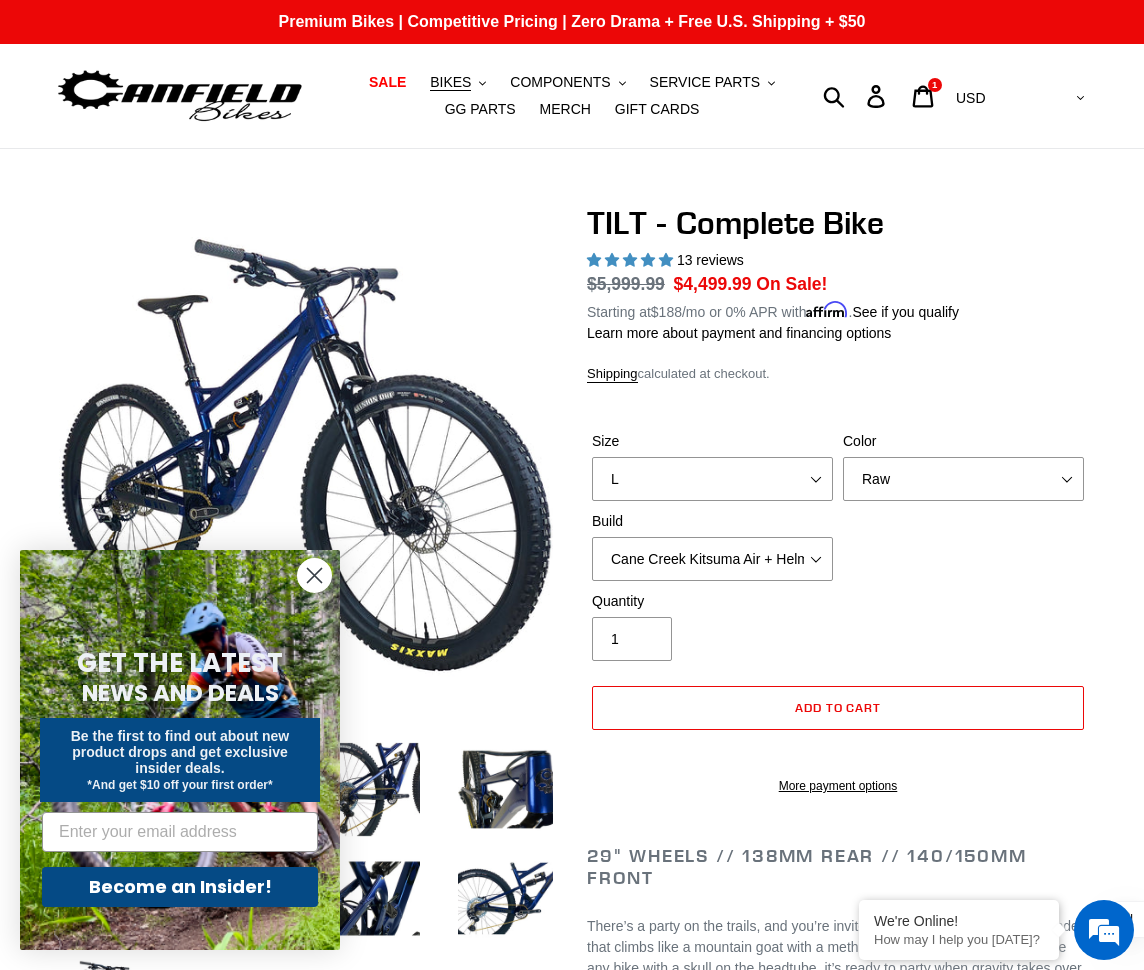 select on "L" 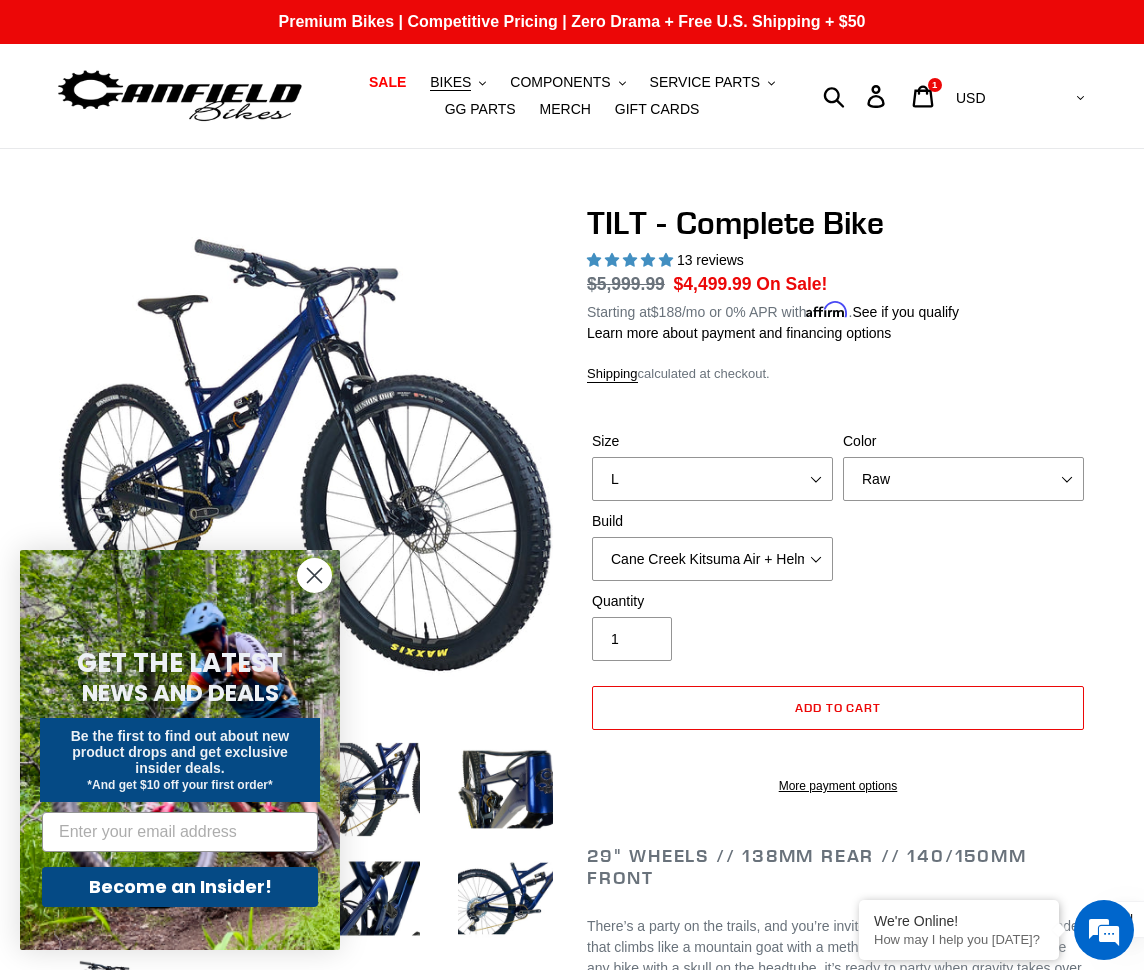 scroll, scrollTop: 270, scrollLeft: 0, axis: vertical 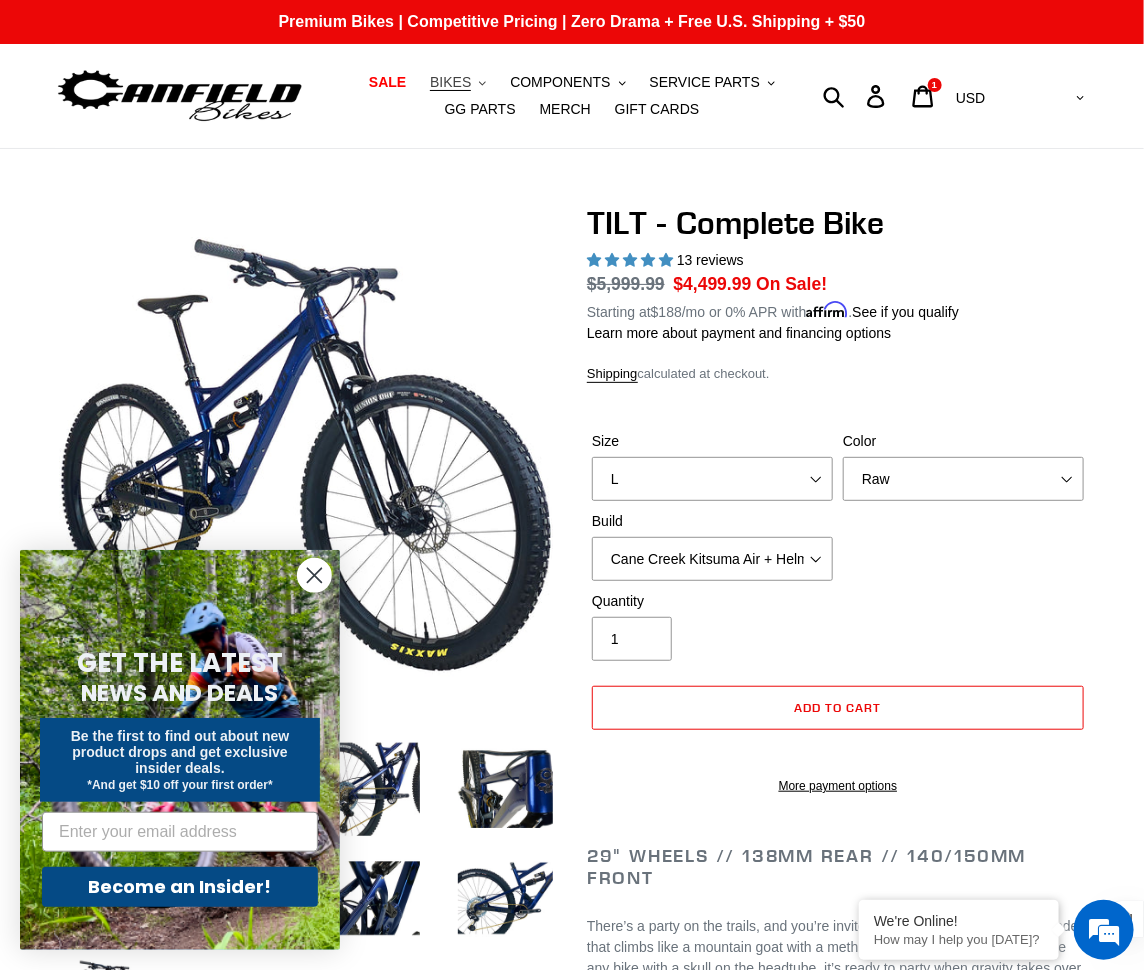click on "BIKES" at bounding box center (450, 82) 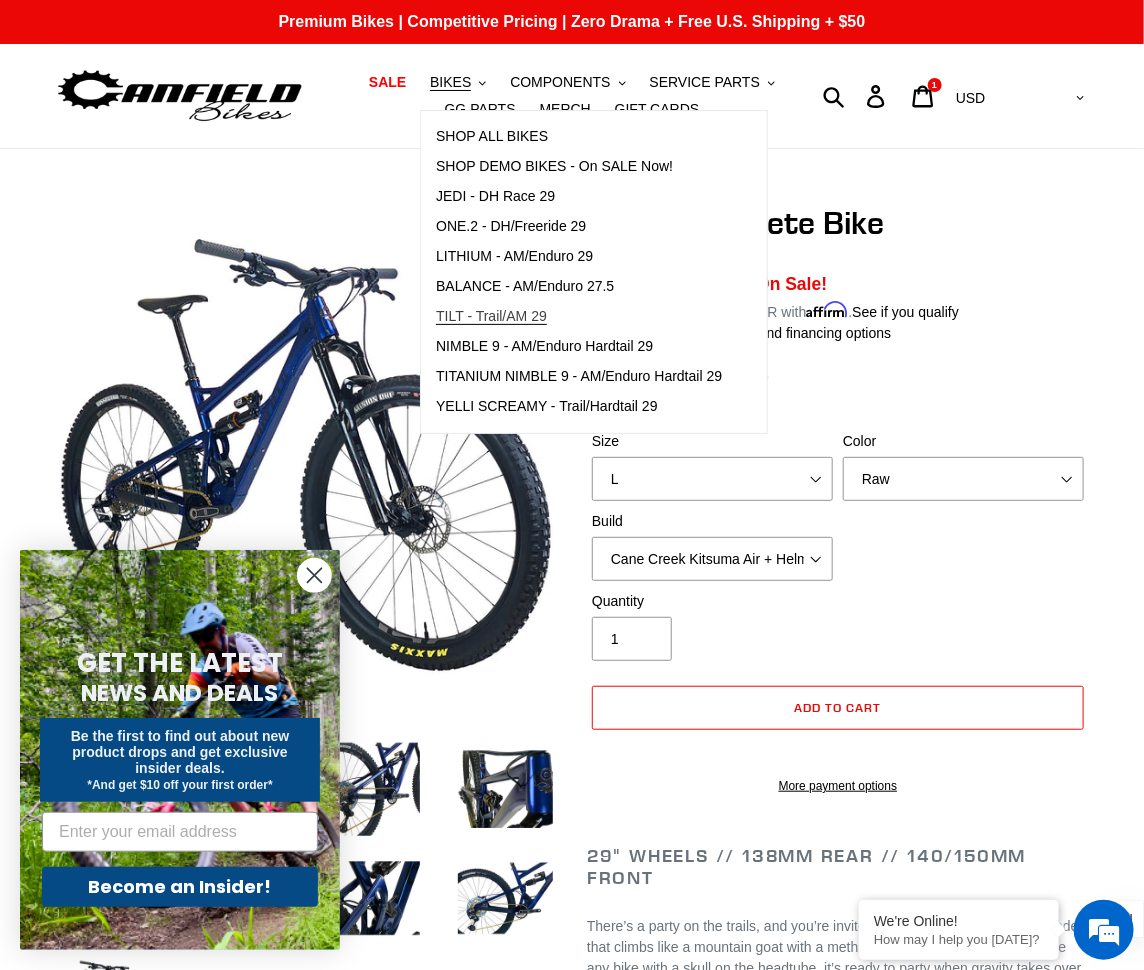 click on "TILT - Trail/AM 29" at bounding box center [491, 316] 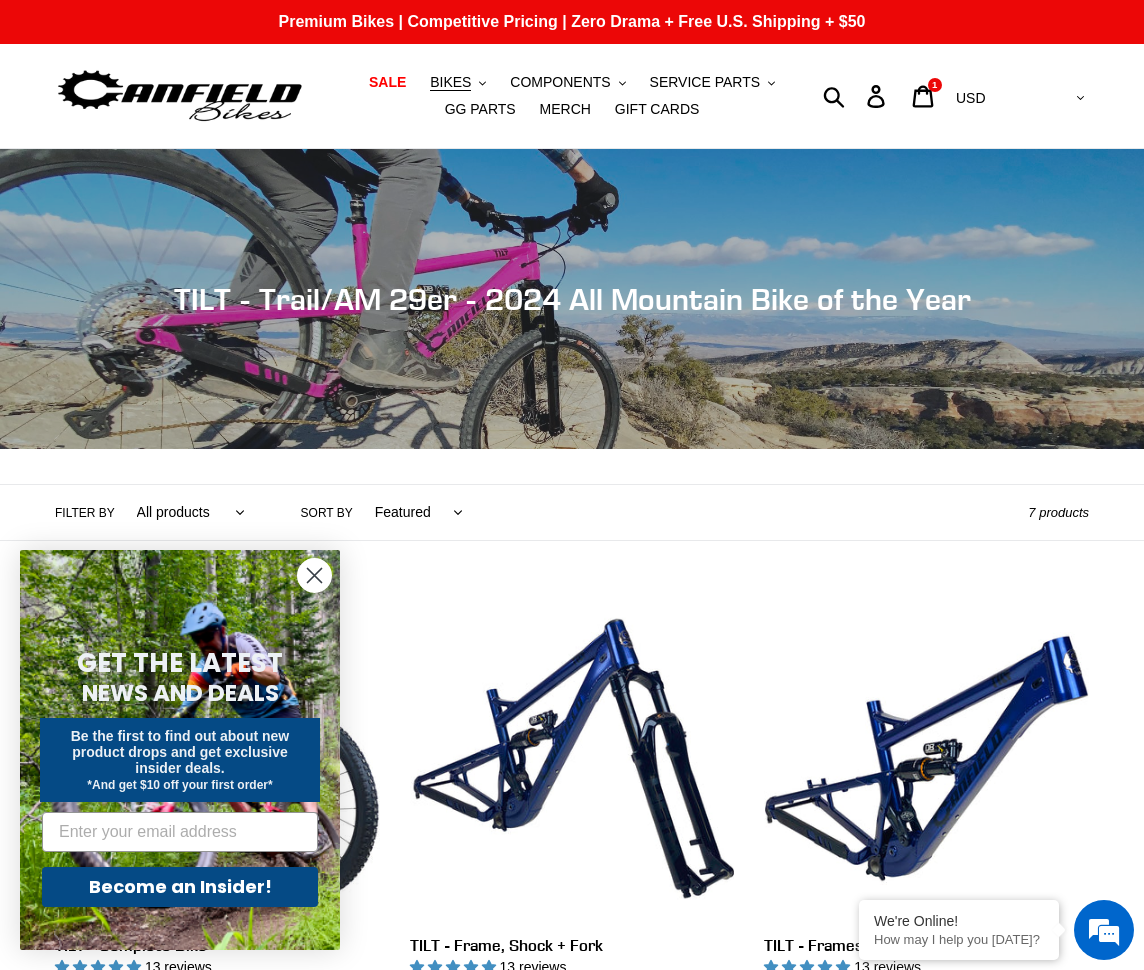 scroll, scrollTop: 543, scrollLeft: 0, axis: vertical 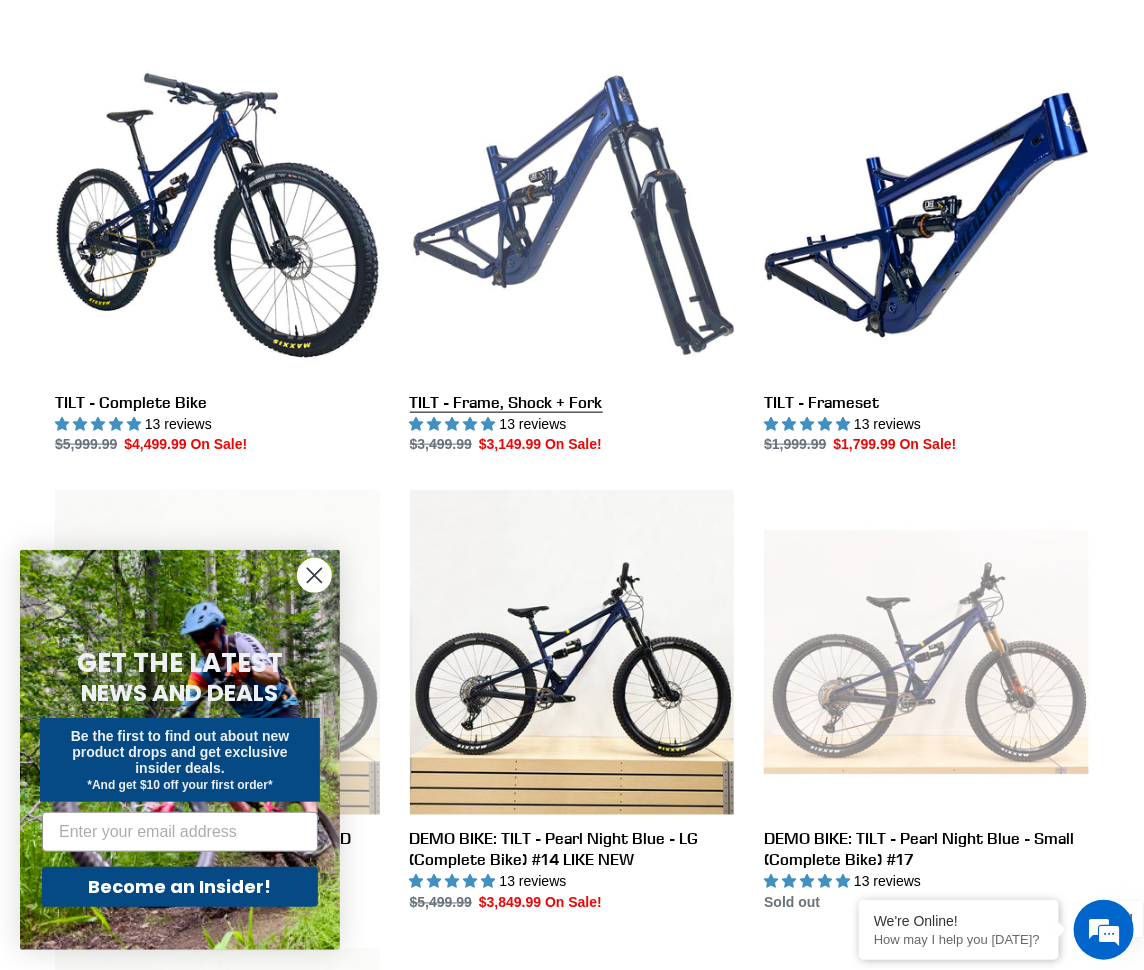 click on "TILT - Frame, Shock + Fork" at bounding box center (572, 254) 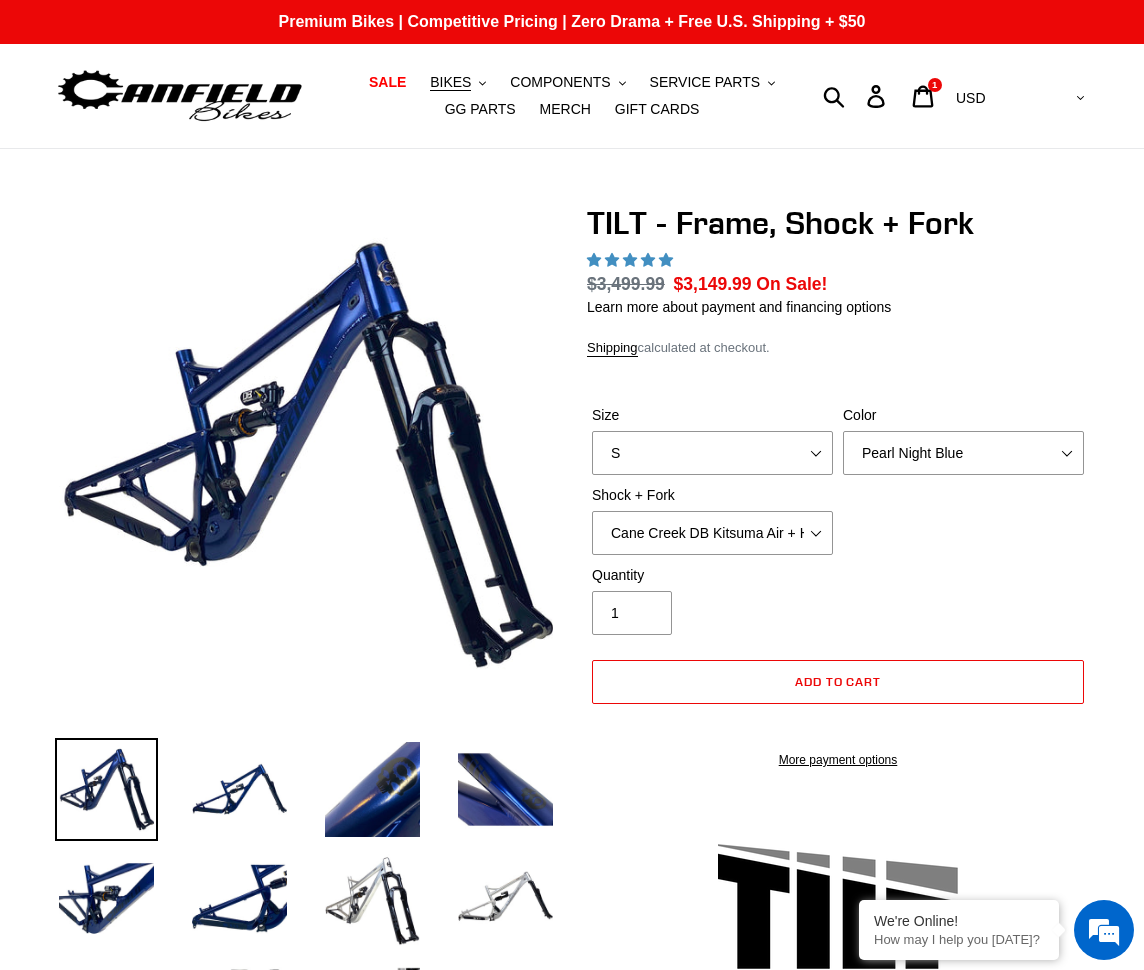 scroll, scrollTop: 0, scrollLeft: 0, axis: both 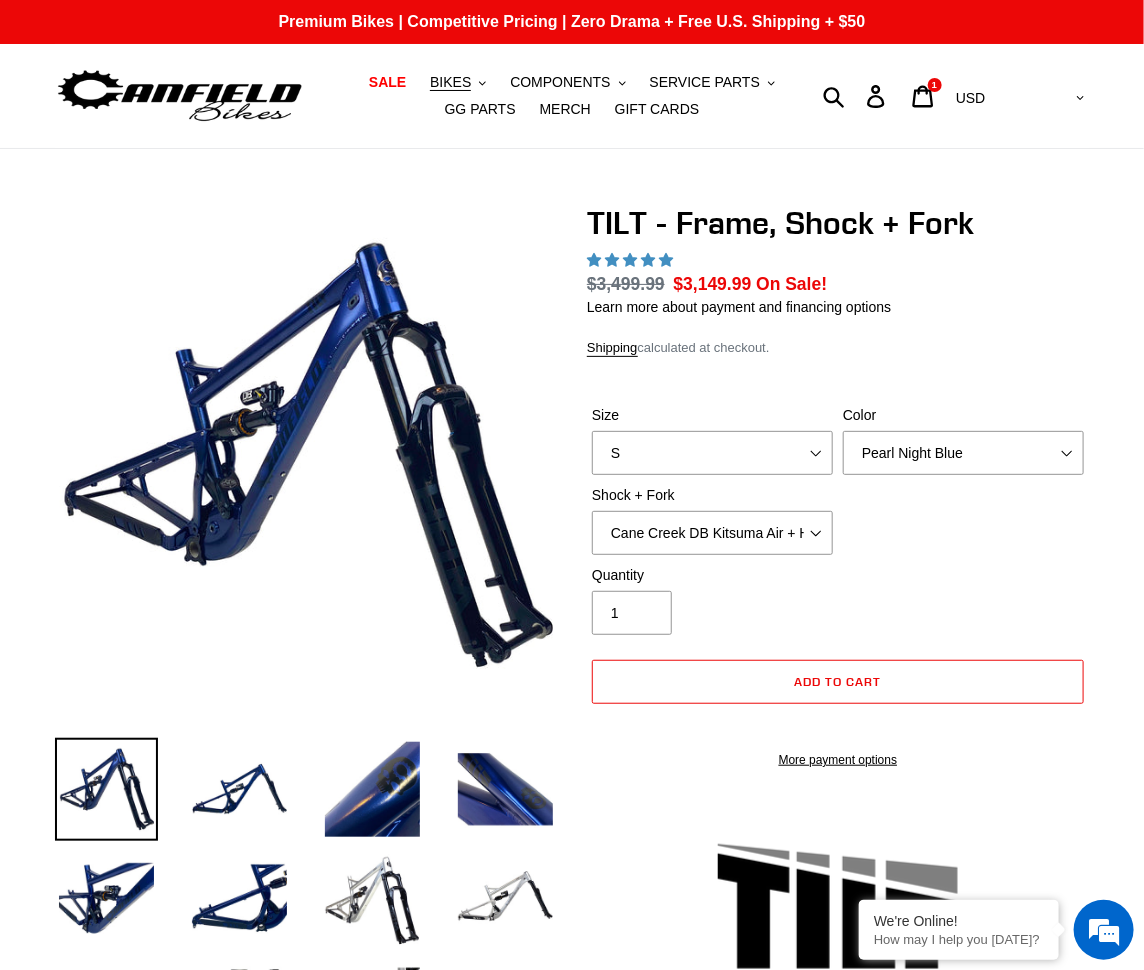 select on "highest-rating" 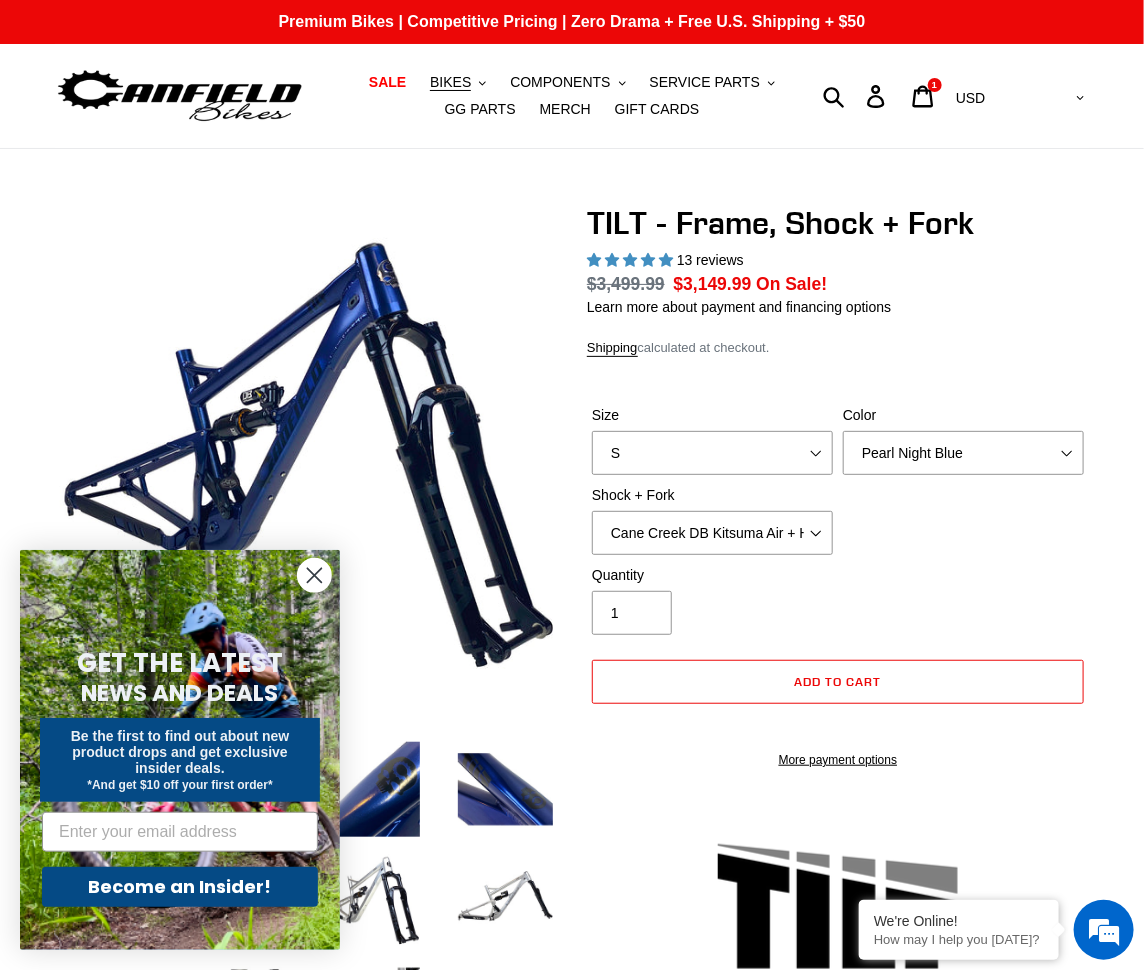 scroll, scrollTop: 0, scrollLeft: 0, axis: both 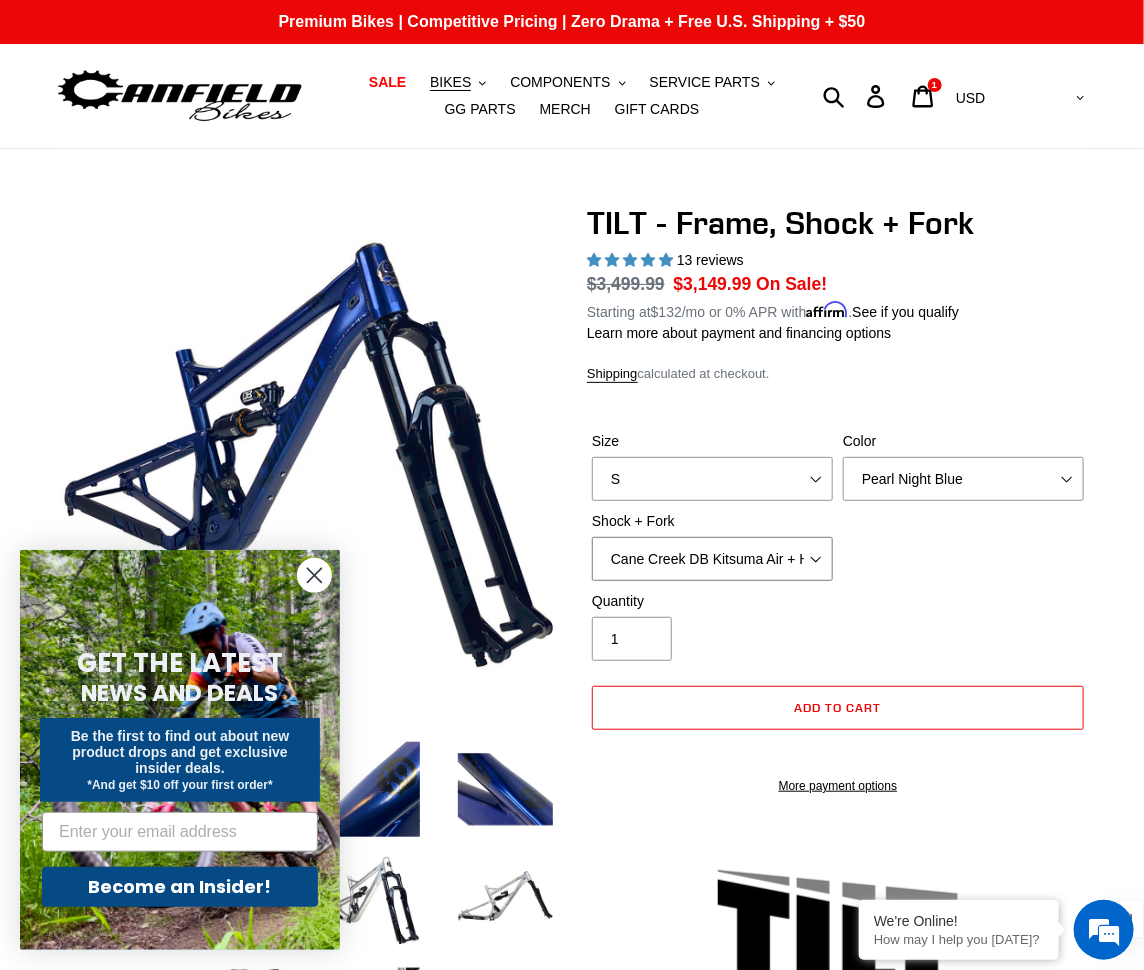 click on "Cane Creek DB Kitsuma Air + Helm MKII 140mm
Cane Creek DB Kitsuma Air + Fox 36 SL Factory Grip X 140mm
Fox Float X + Fox 36 Grip X Factory 150mm
EXT Storia V3-S + EXT Era V2.1" at bounding box center (712, 559) 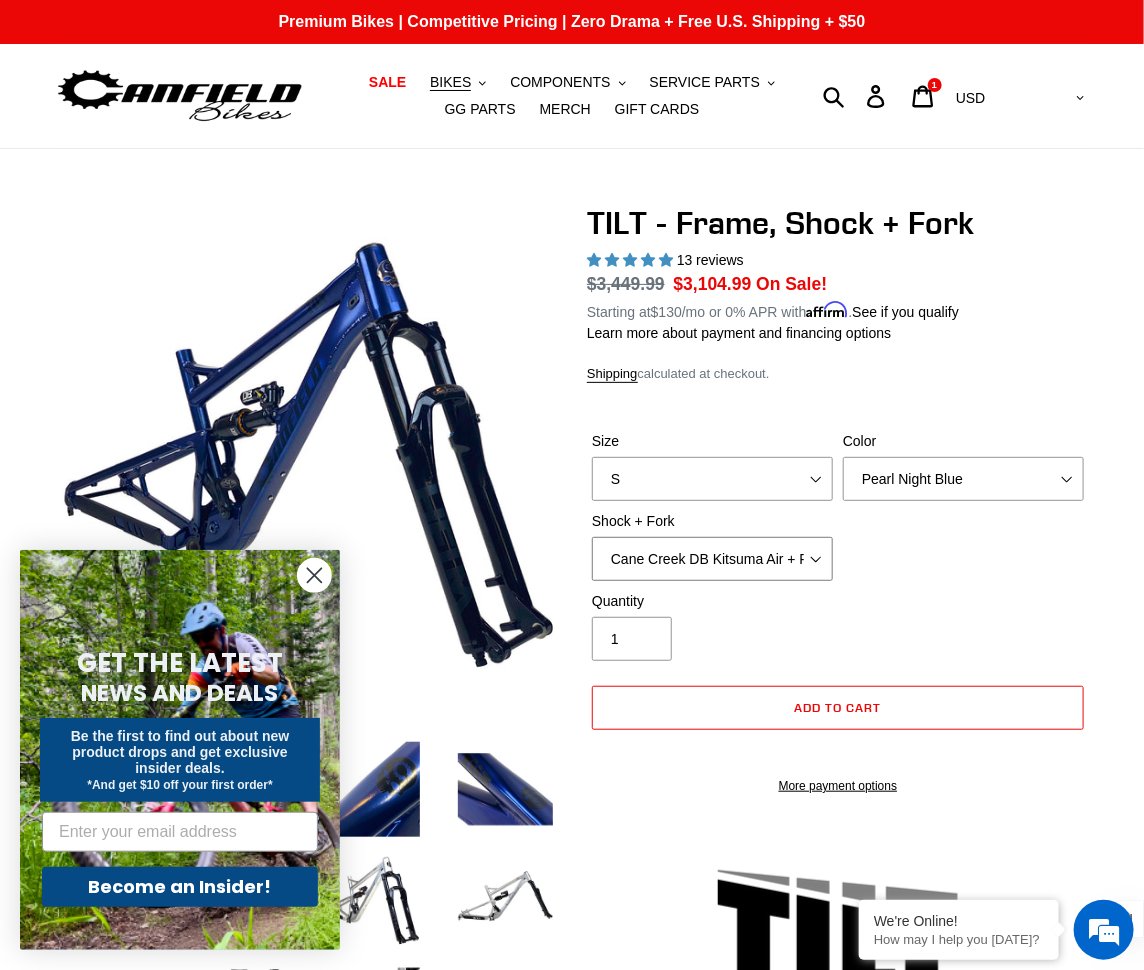 click on "Cane Creek DB Kitsuma Air + Helm MKII 140mm
Cane Creek DB Kitsuma Air + Fox 36 SL Factory Grip X 140mm
Fox Float X + Fox 36 Grip X Factory 150mm
EXT Storia V3-S + EXT Era V2.1" at bounding box center [712, 559] 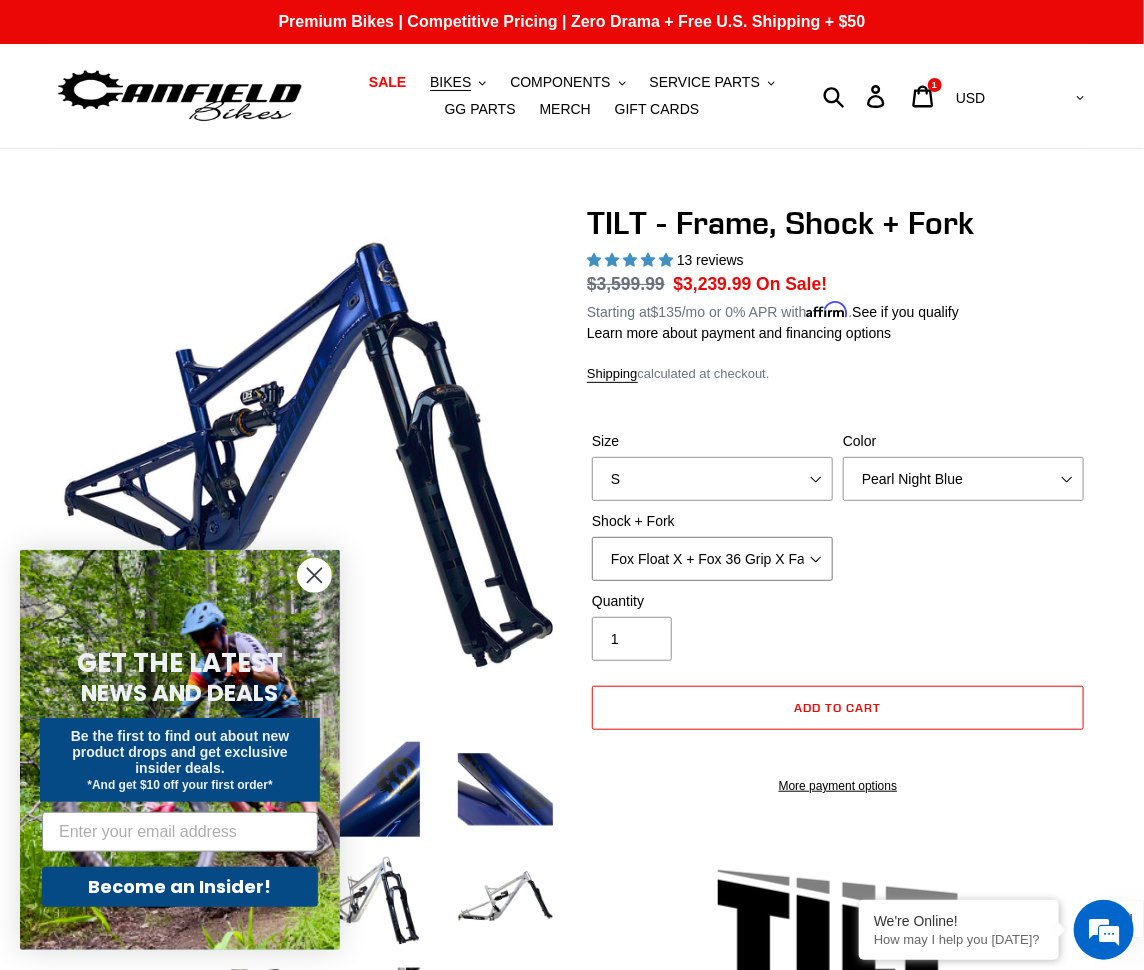 click on "Cane Creek DB Kitsuma Air + Helm MKII 140mm
Cane Creek DB Kitsuma Air + Fox 36 SL Factory Grip X 140mm
Fox Float X + Fox 36 Grip X Factory 150mm
EXT Storia V3-S + EXT Era V2.1" at bounding box center [712, 559] 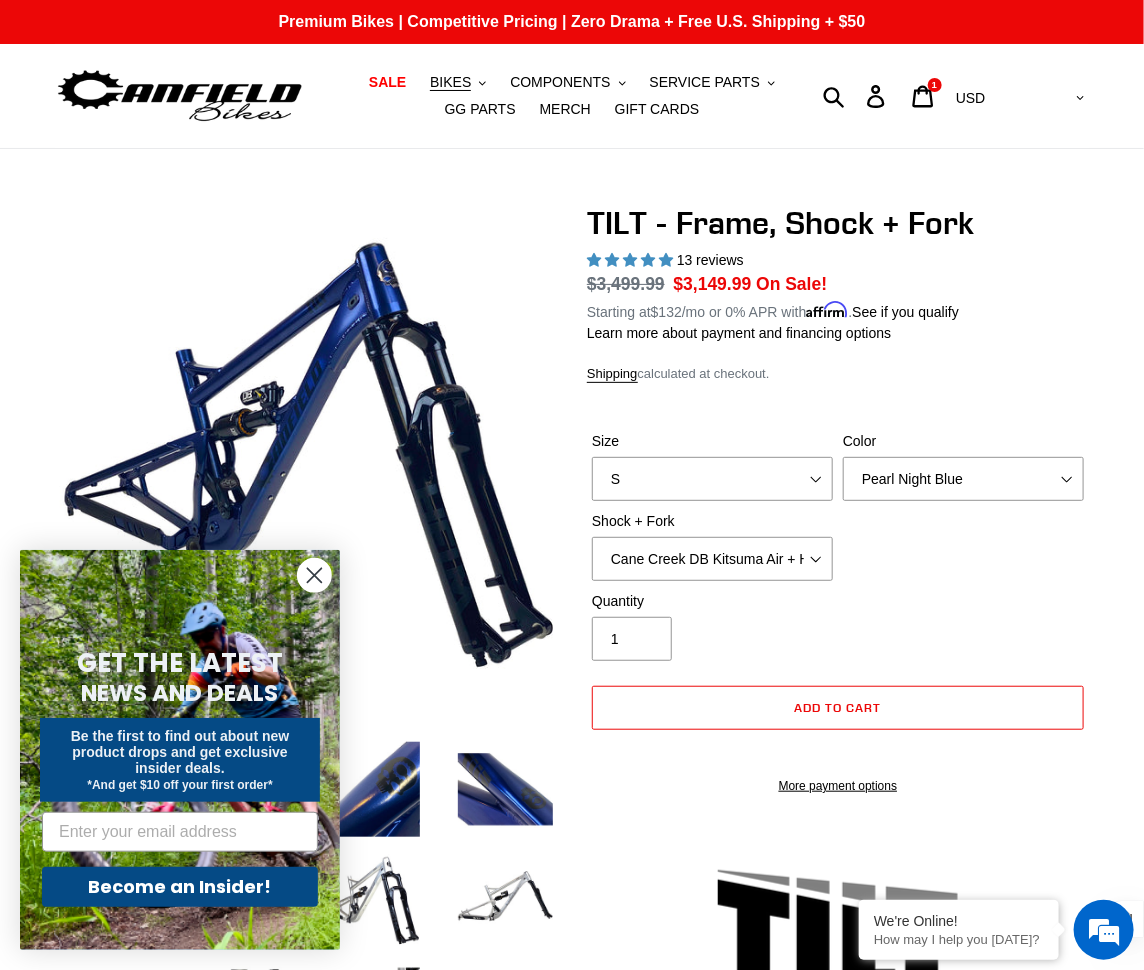 click on "Size
S
M
L
XL
Color
Pearl Night Blue
Shock + Fork
Cane Creek DB Kitsuma Air + Helm MKII 140mm
Cane Creek DB Kitsuma Air + Fox 36 SL Factory Grip X 140mm" at bounding box center (838, 511) 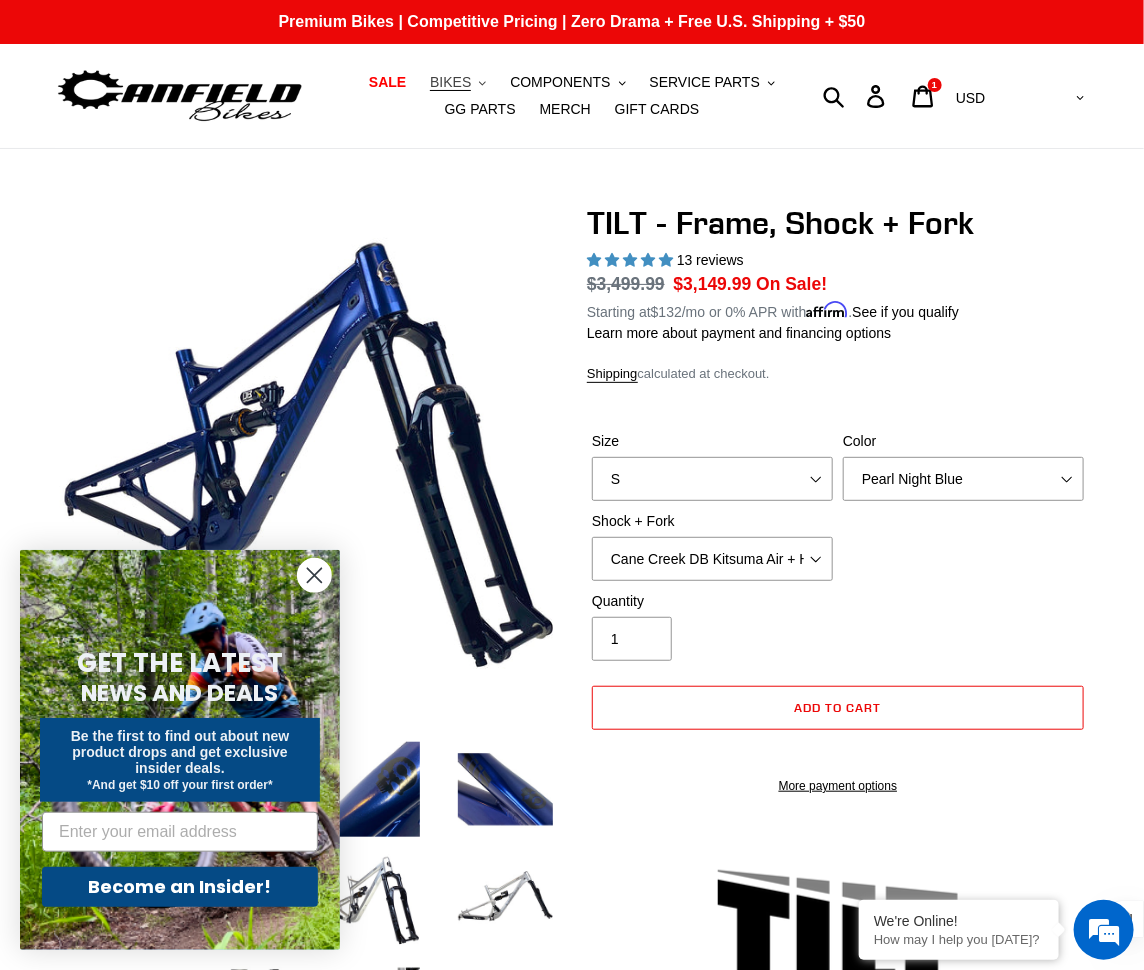 click on "BIKES" at bounding box center [450, 82] 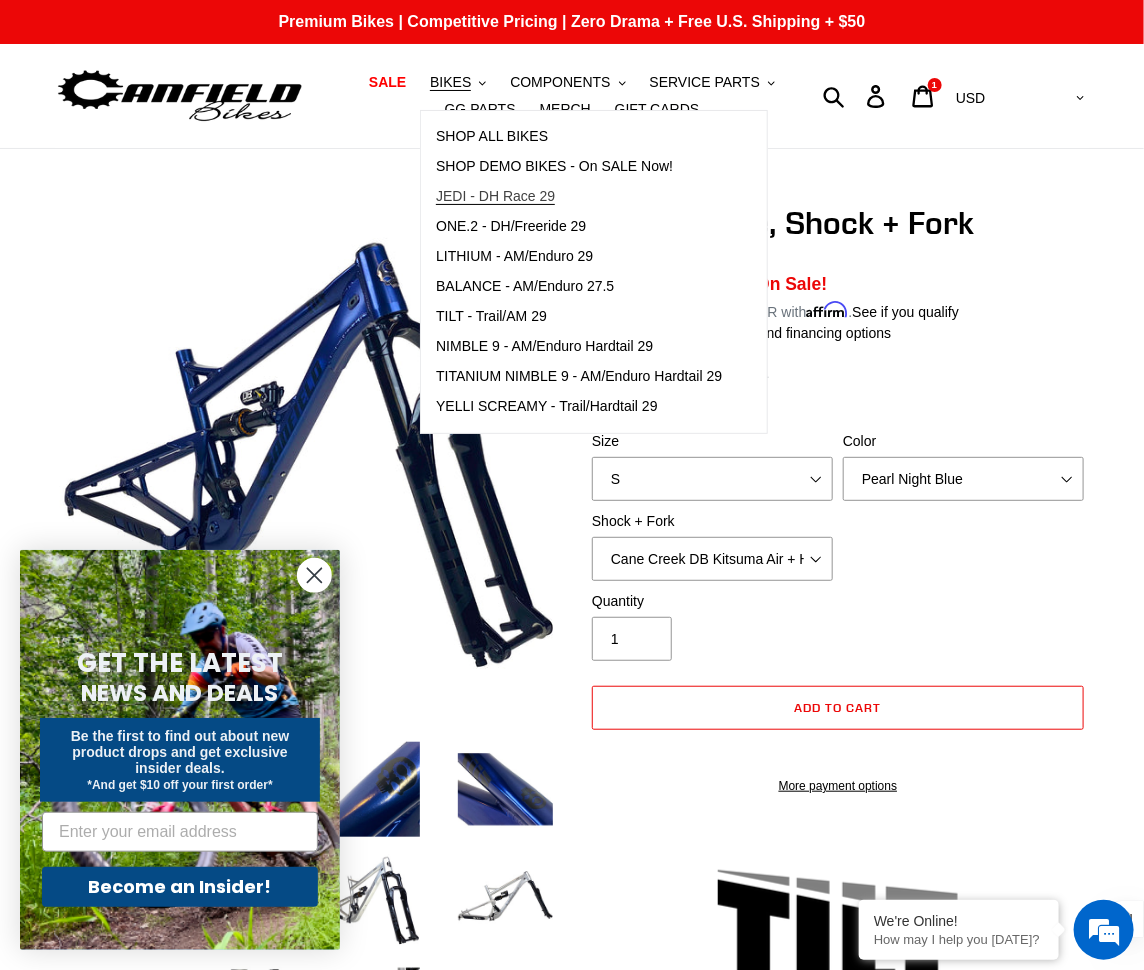 click on "JEDI - DH Race 29" at bounding box center (495, 196) 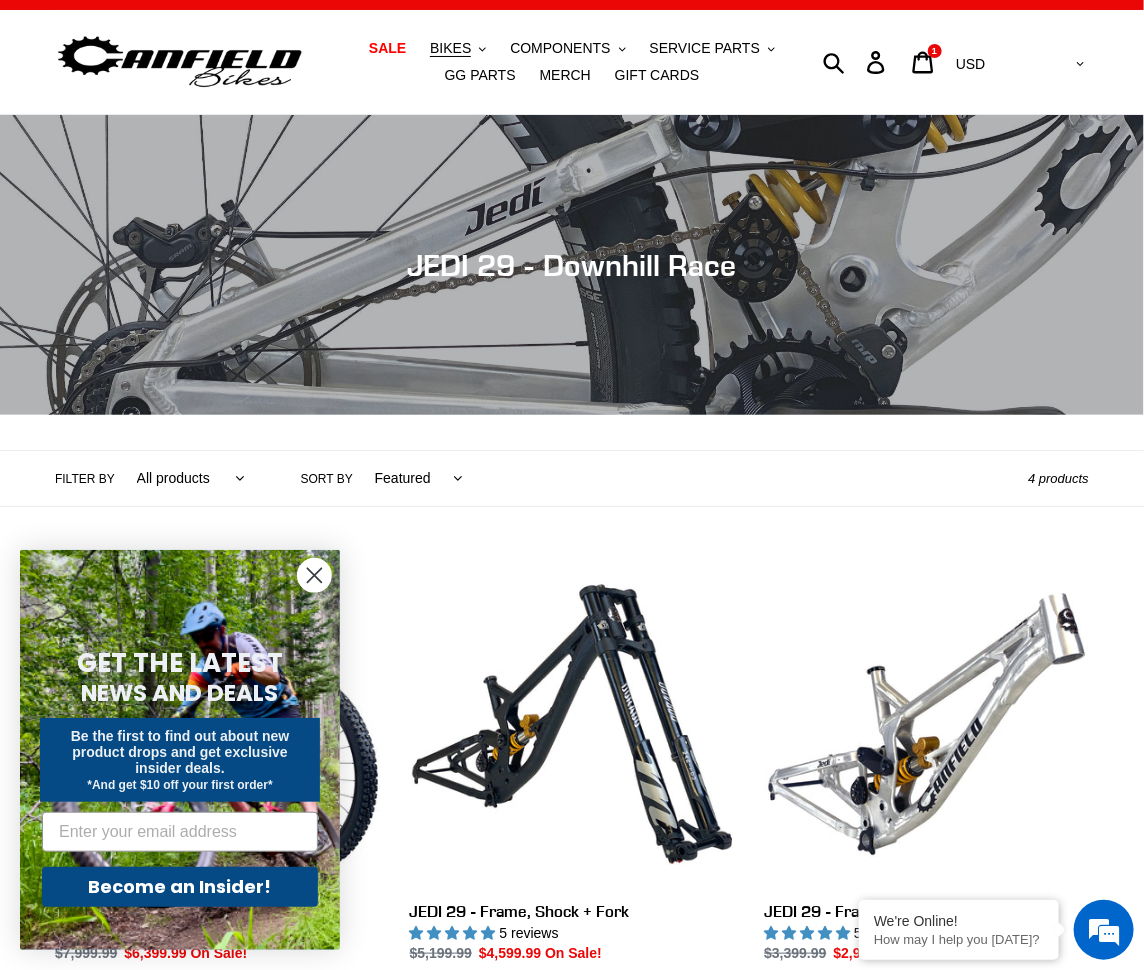 scroll, scrollTop: 467, scrollLeft: 0, axis: vertical 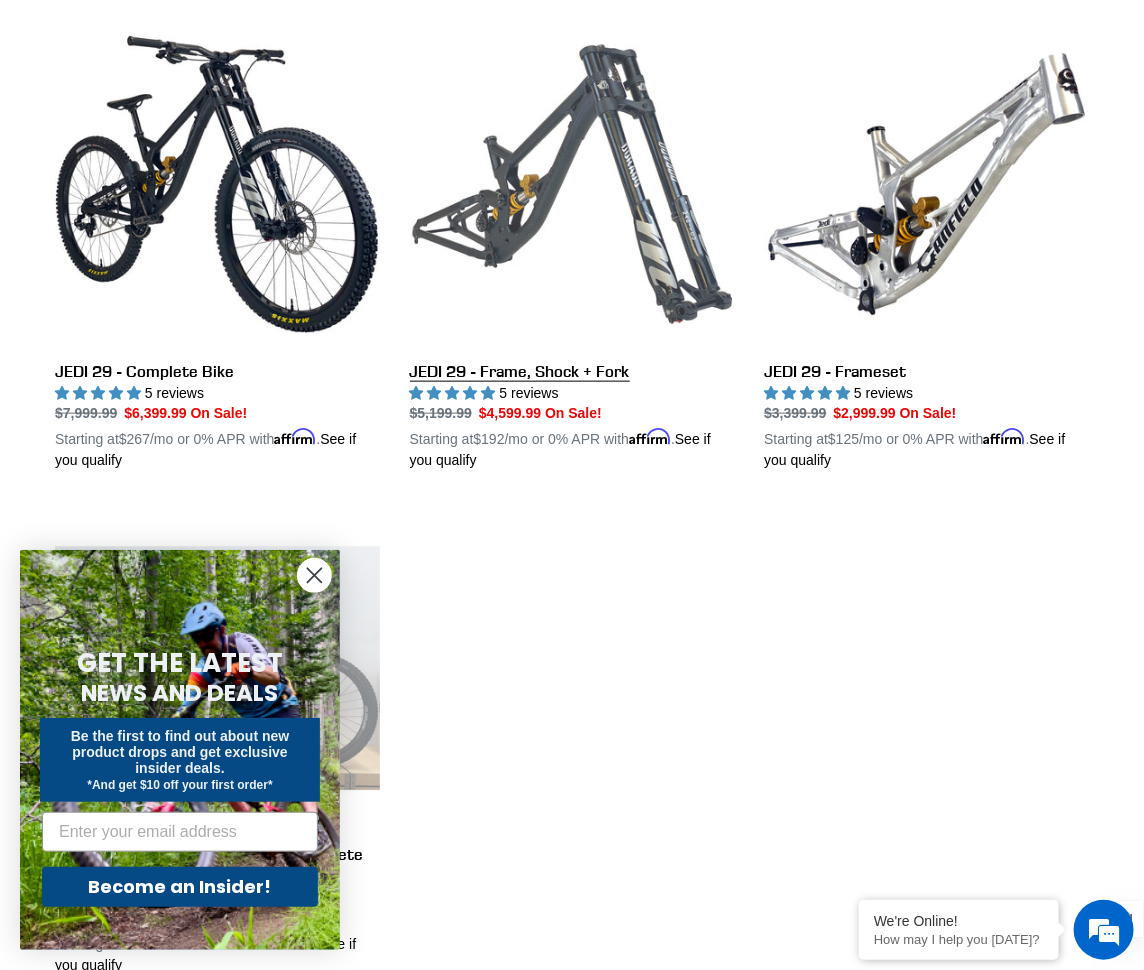 click on "JEDI 29 - Frame, Shock + Fork" at bounding box center (572, 246) 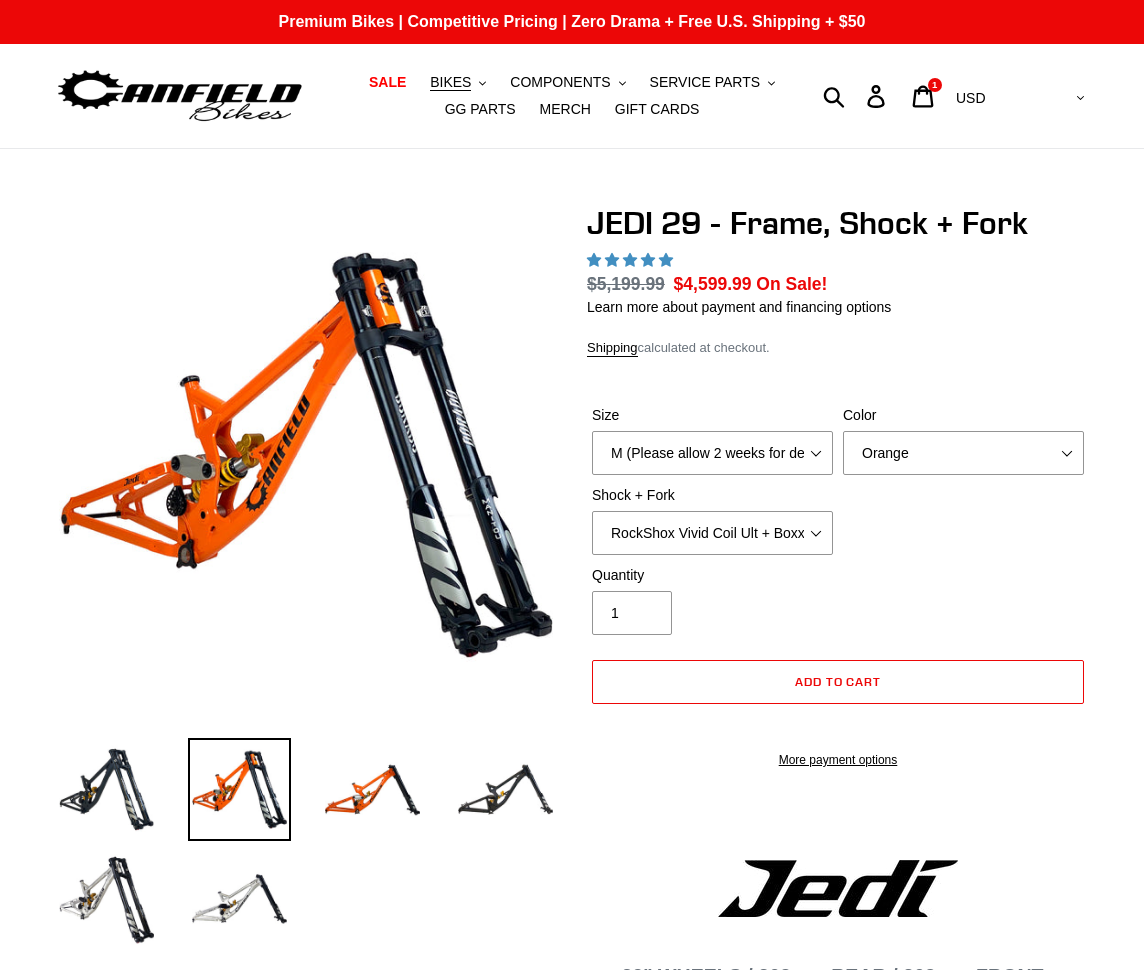 scroll, scrollTop: 0, scrollLeft: 0, axis: both 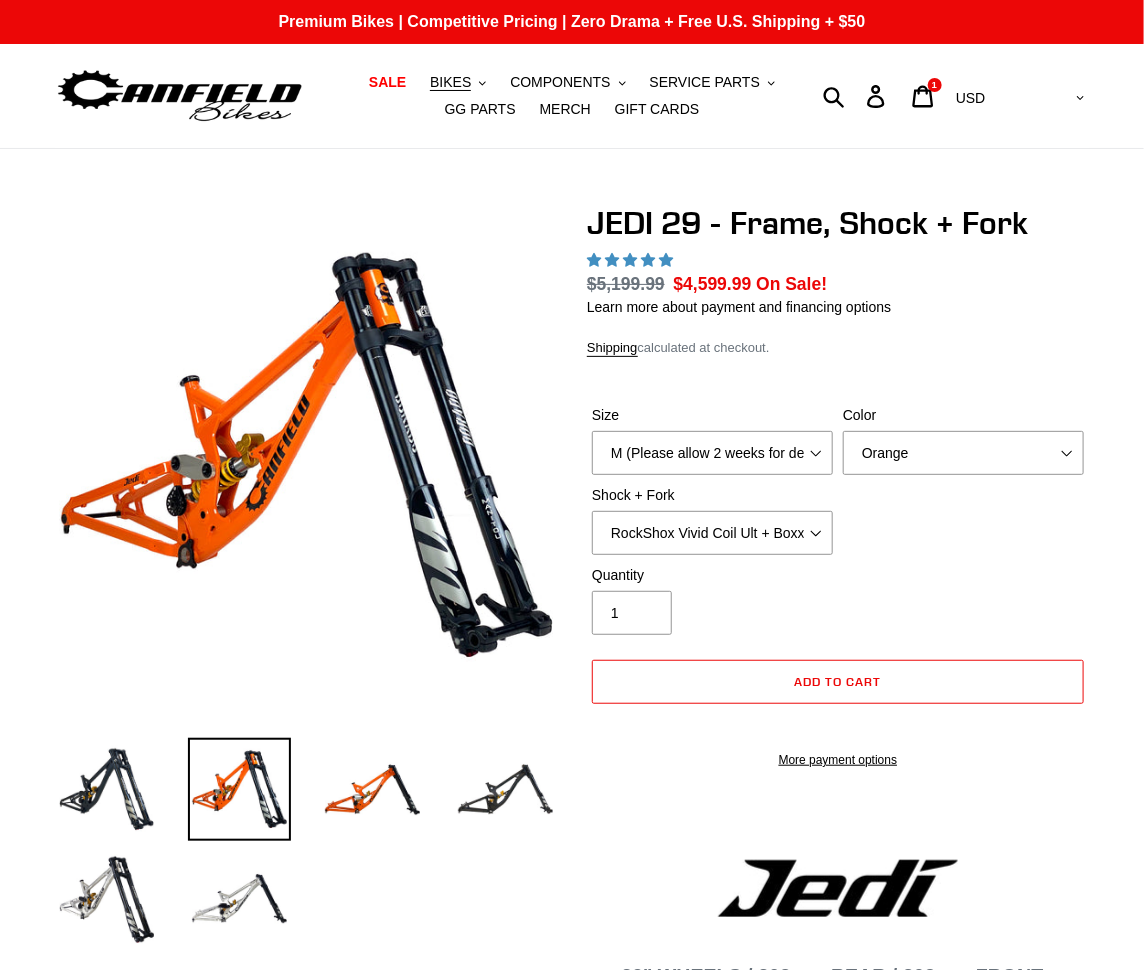 select on "highest-rating" 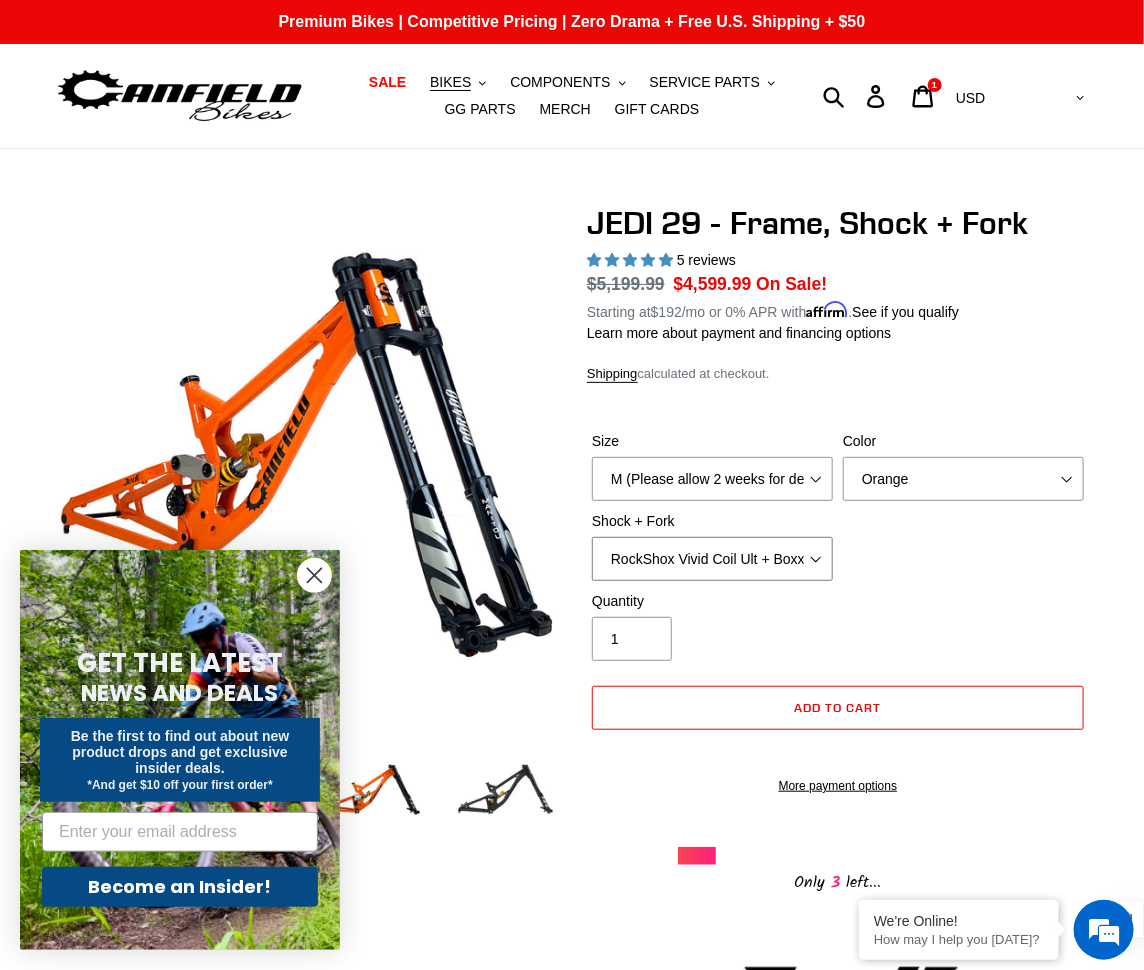 click on "RockShox Vivid Coil Ult + Boxxer RC2 C3 Ult
Fox DHX2 250x75 + Fox 40 Float Grip2
EXT Storia LOK V3 + EXT Vaia 200" at bounding box center [712, 559] 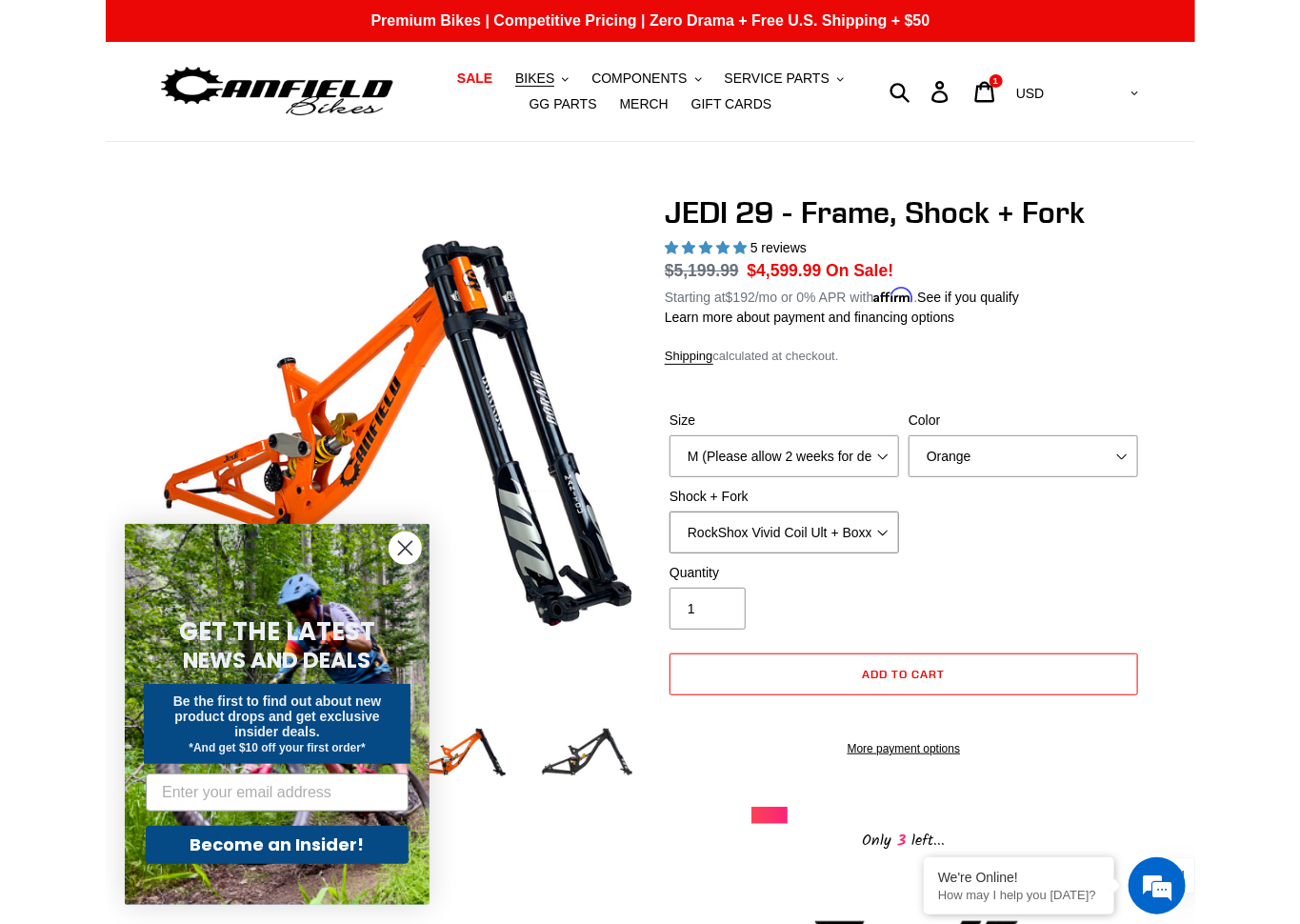 scroll, scrollTop: 0, scrollLeft: 0, axis: both 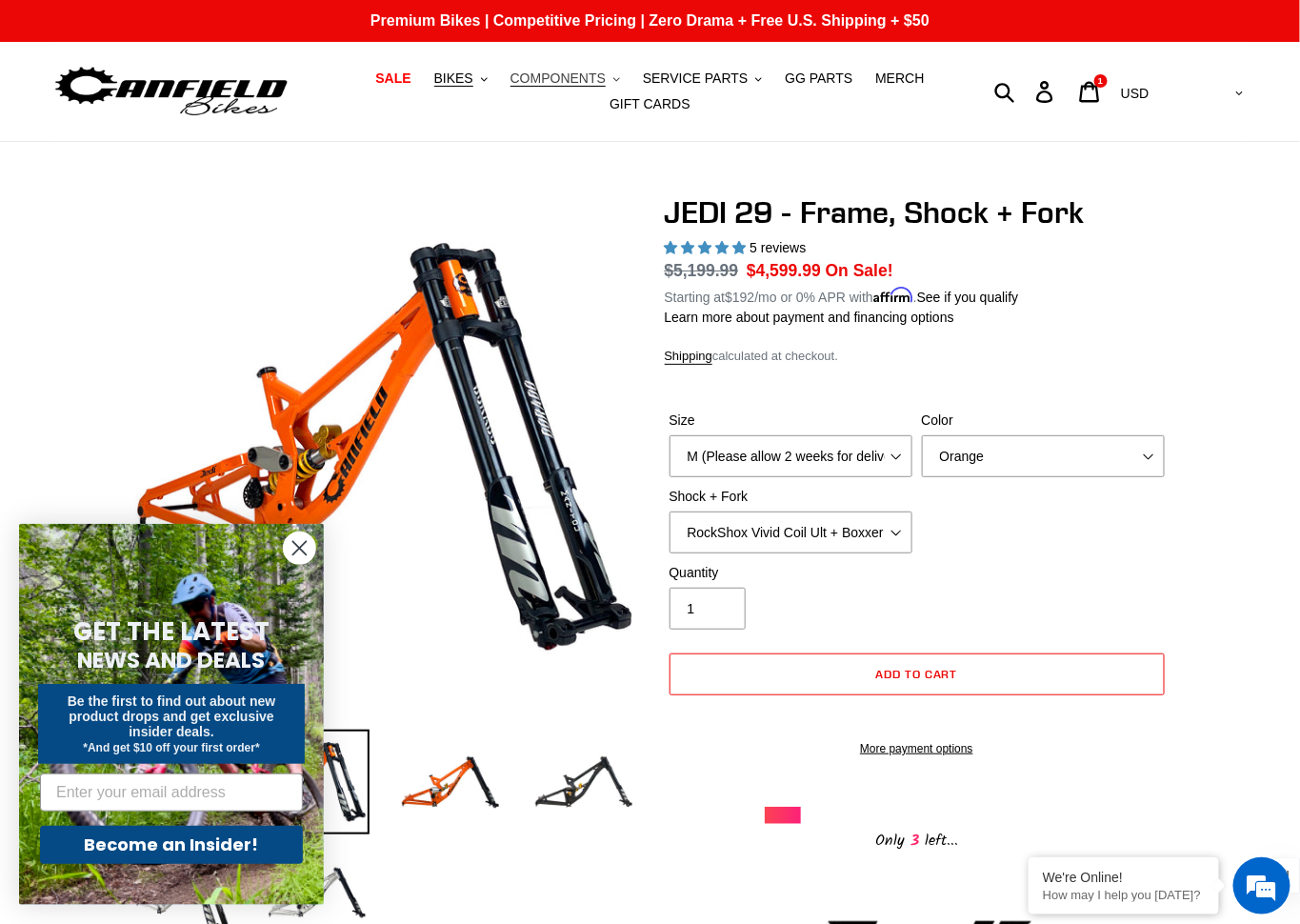 click on "COMPONENTS" at bounding box center [558, 78] 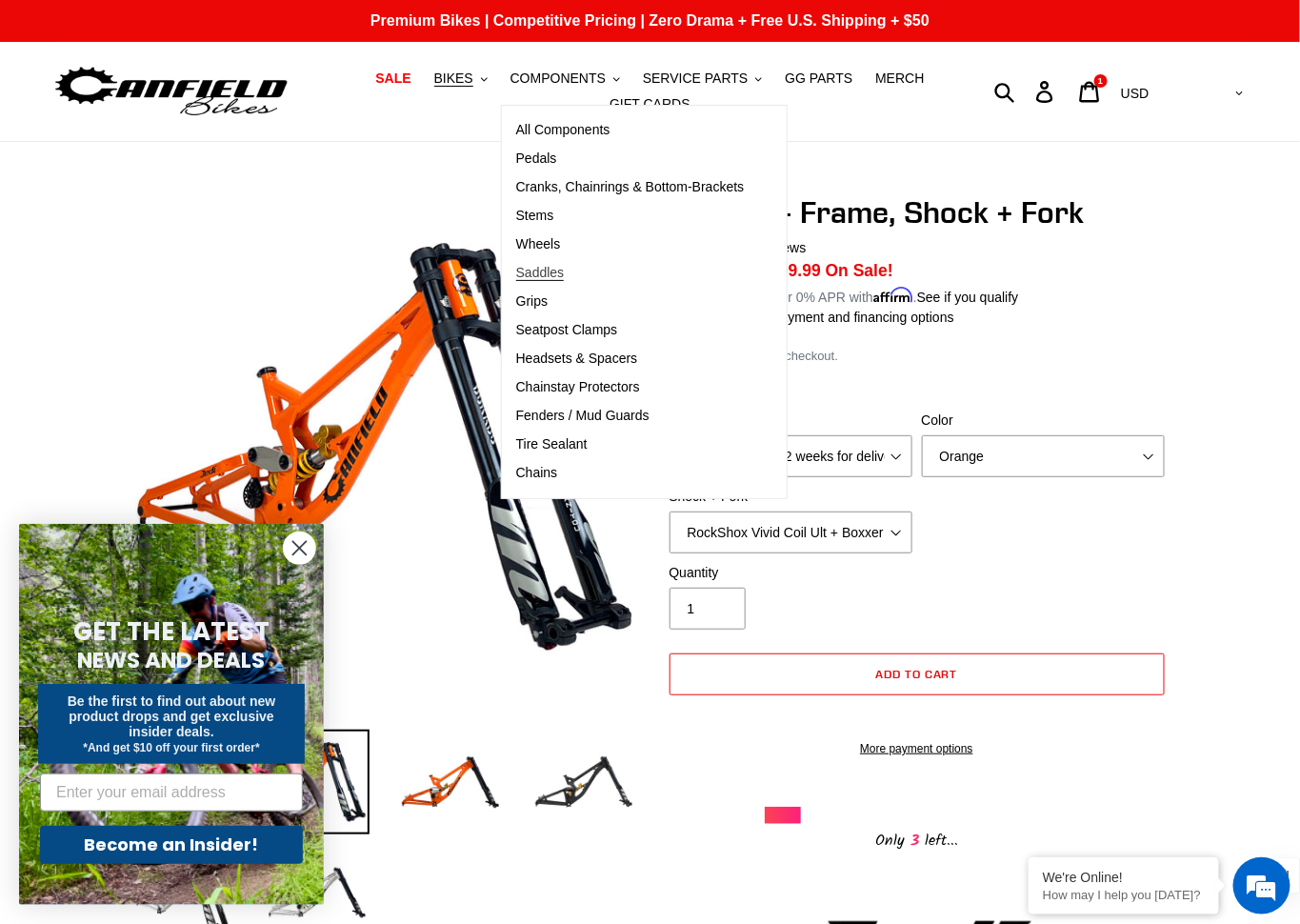 click on "Saddles" at bounding box center (540, 272) 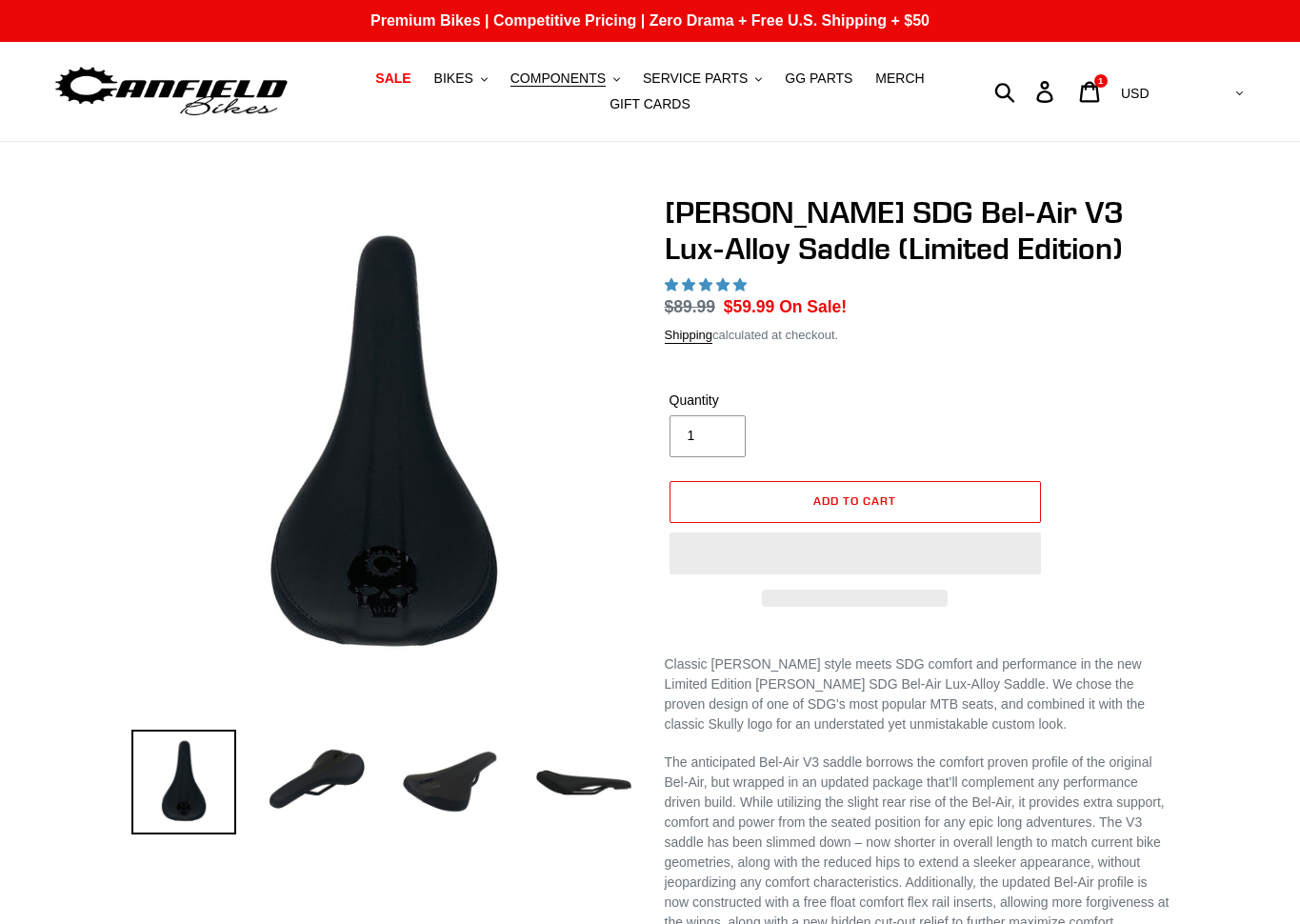 scroll, scrollTop: 0, scrollLeft: 0, axis: both 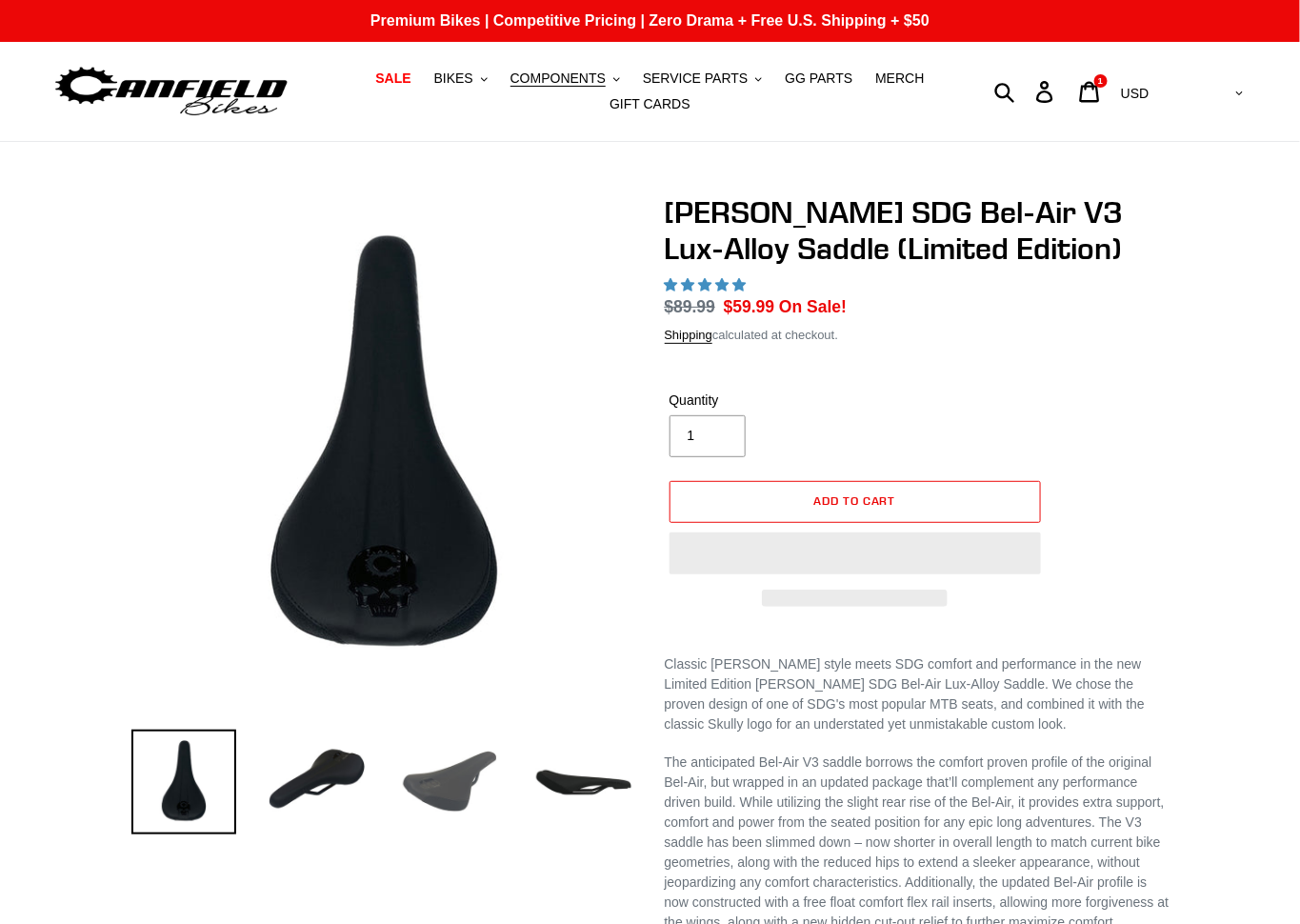 select on "highest-rating" 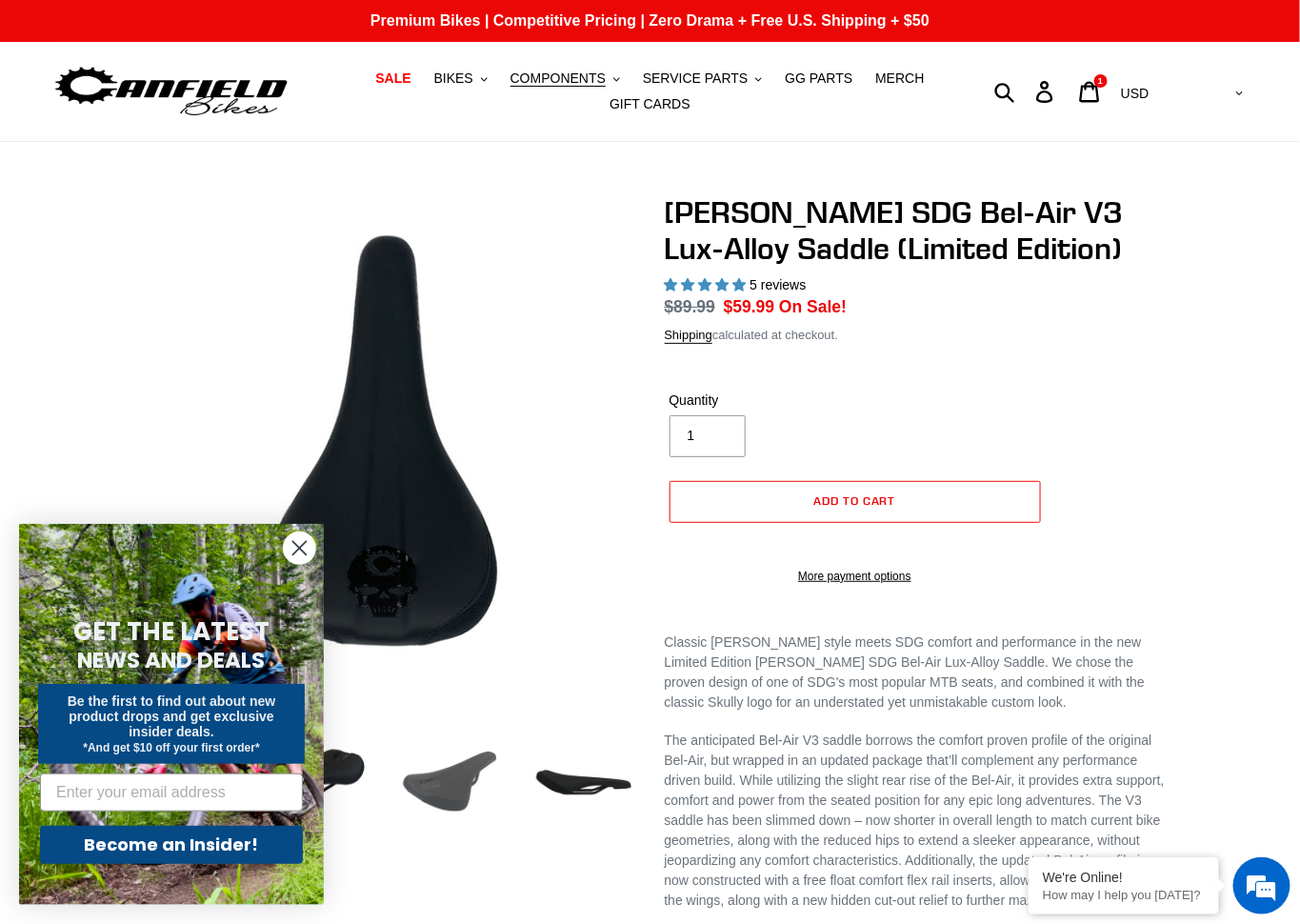 scroll, scrollTop: 0, scrollLeft: 0, axis: both 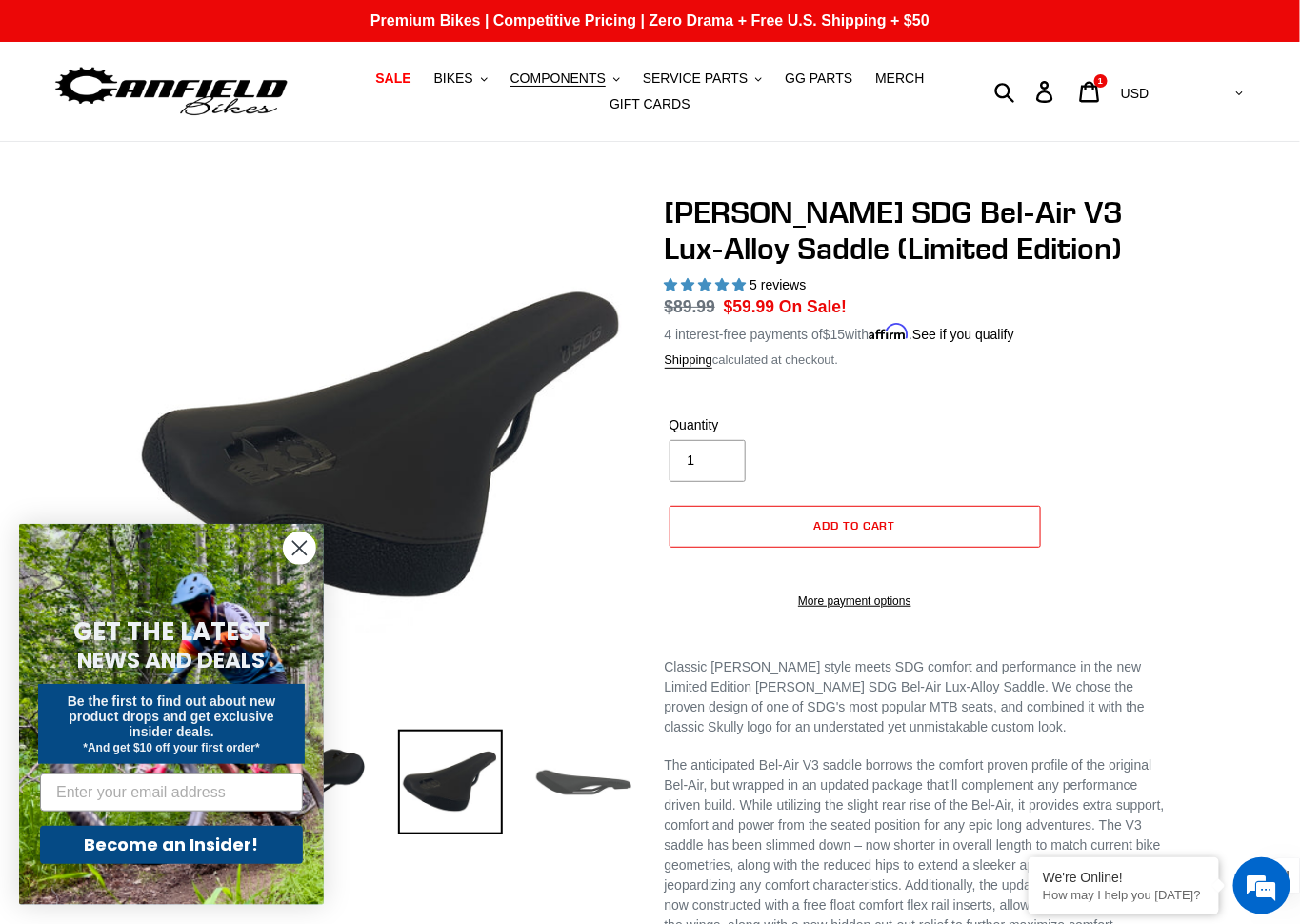 click at bounding box center [584, 782] 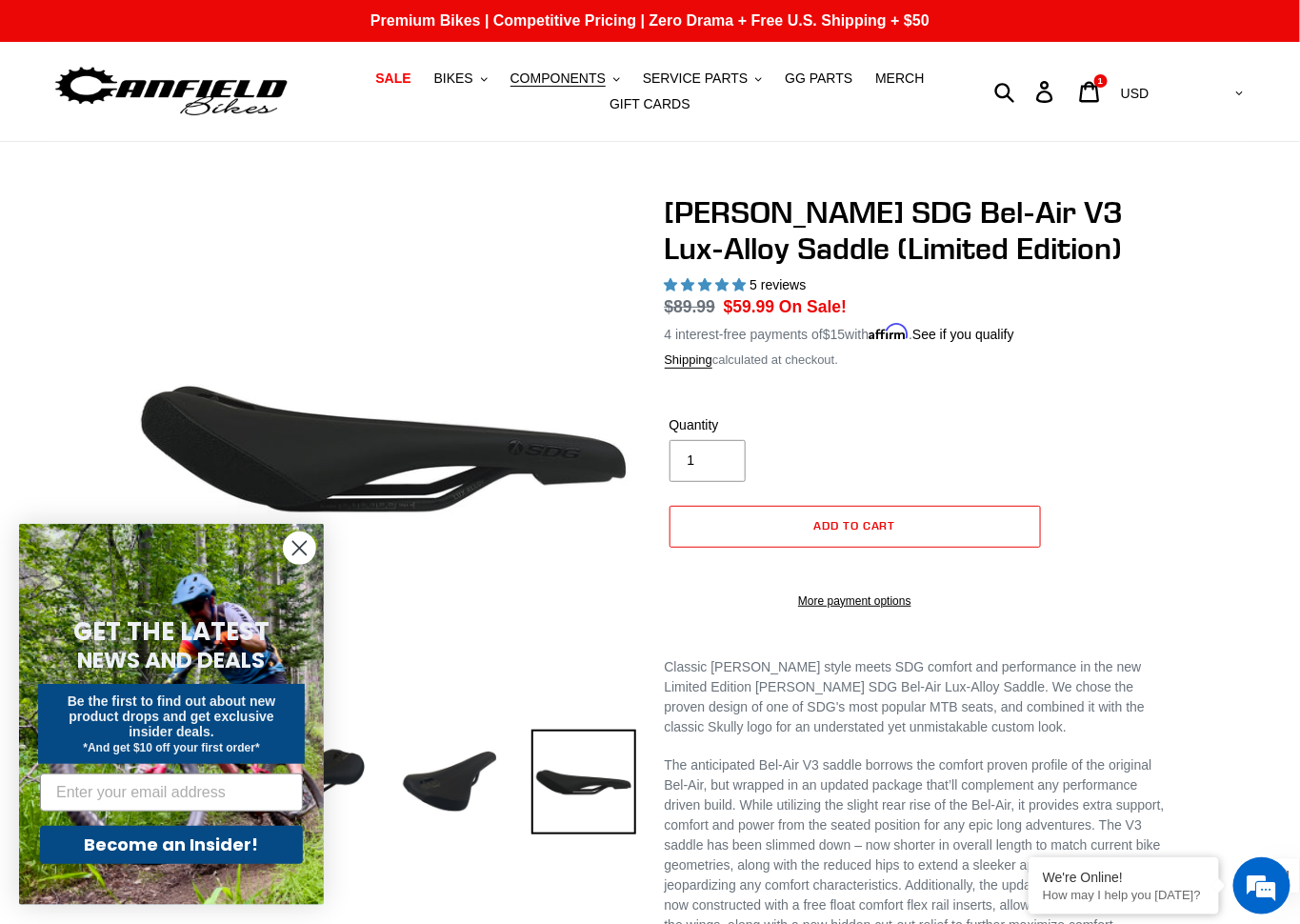 scroll, scrollTop: 0, scrollLeft: 0, axis: both 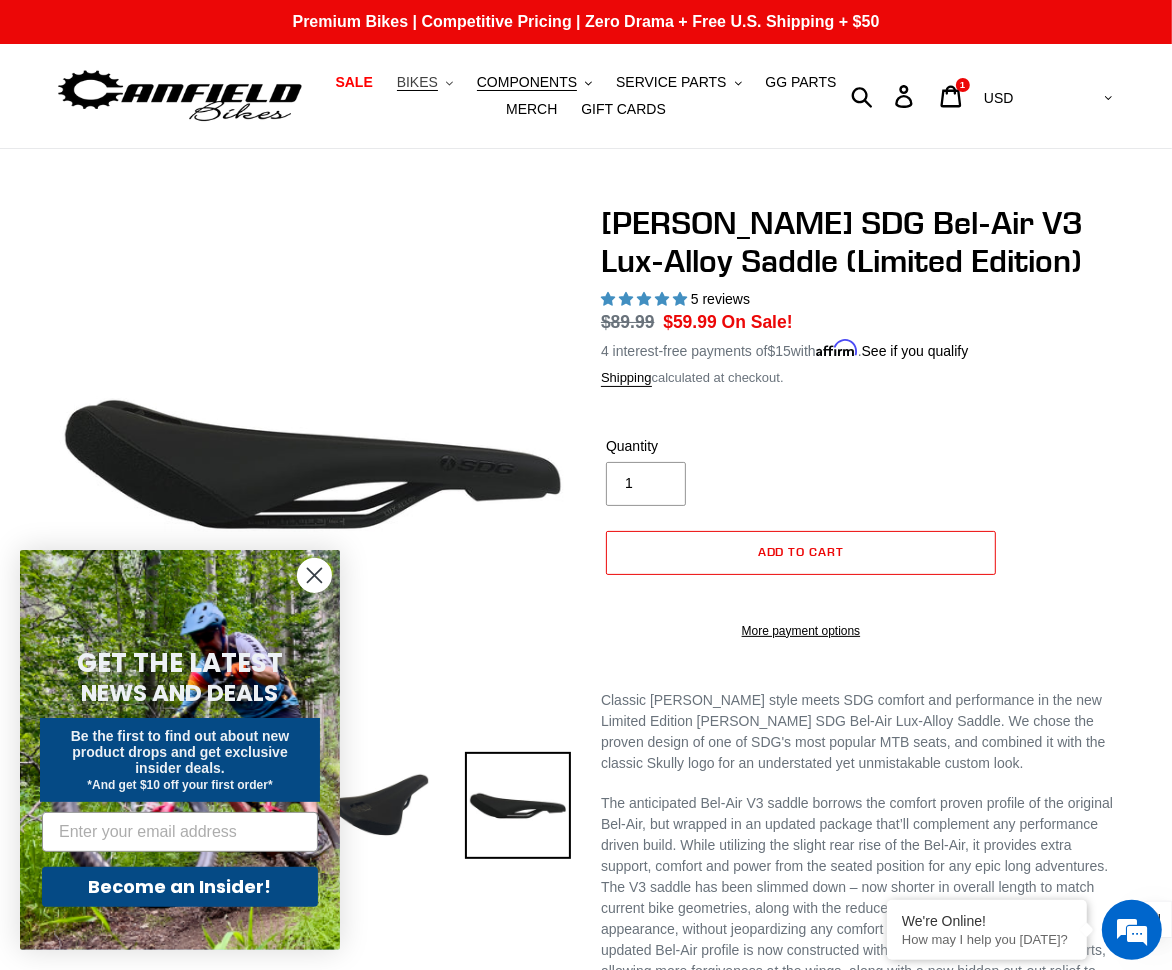 click on "BIKES" at bounding box center (417, 82) 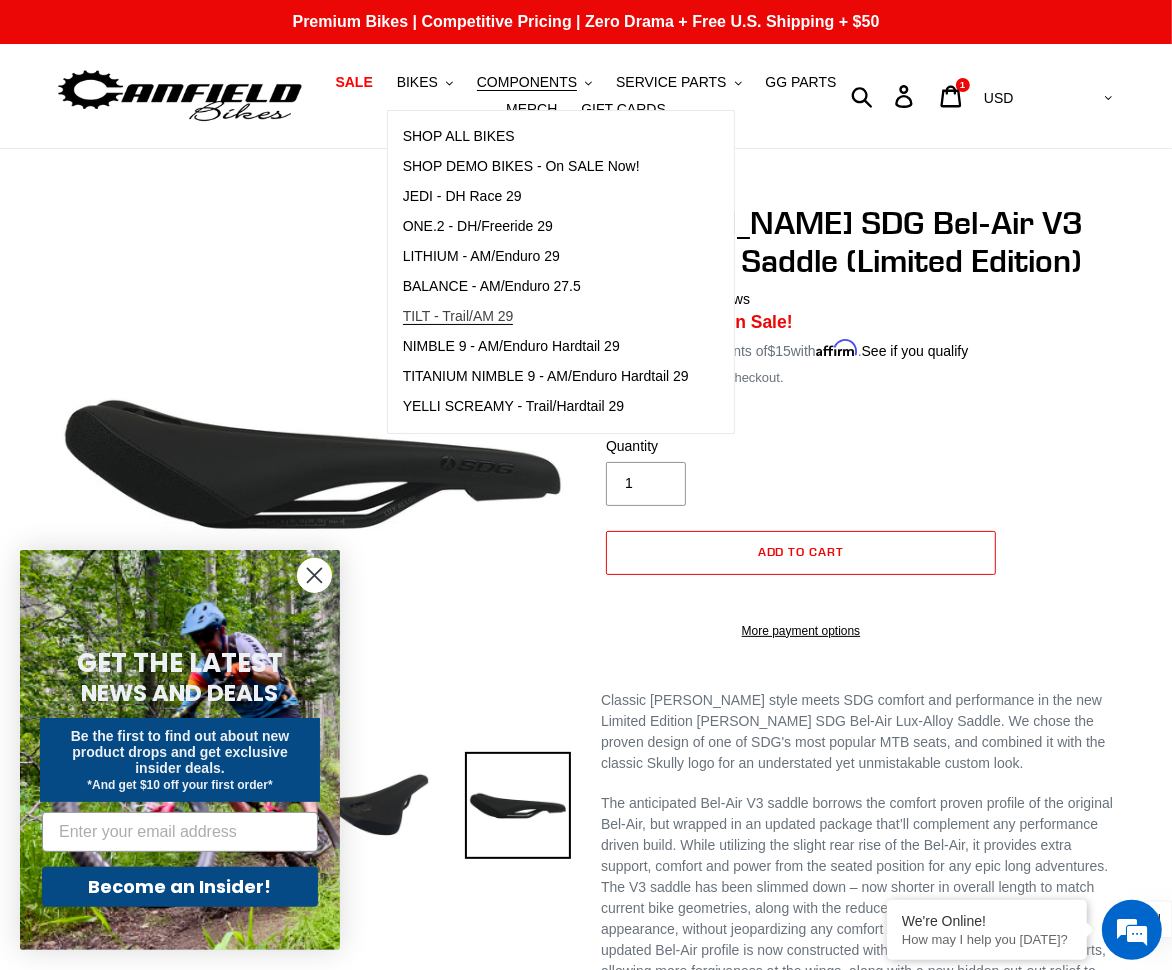 click on "TILT - Trail/AM 29" at bounding box center (458, 316) 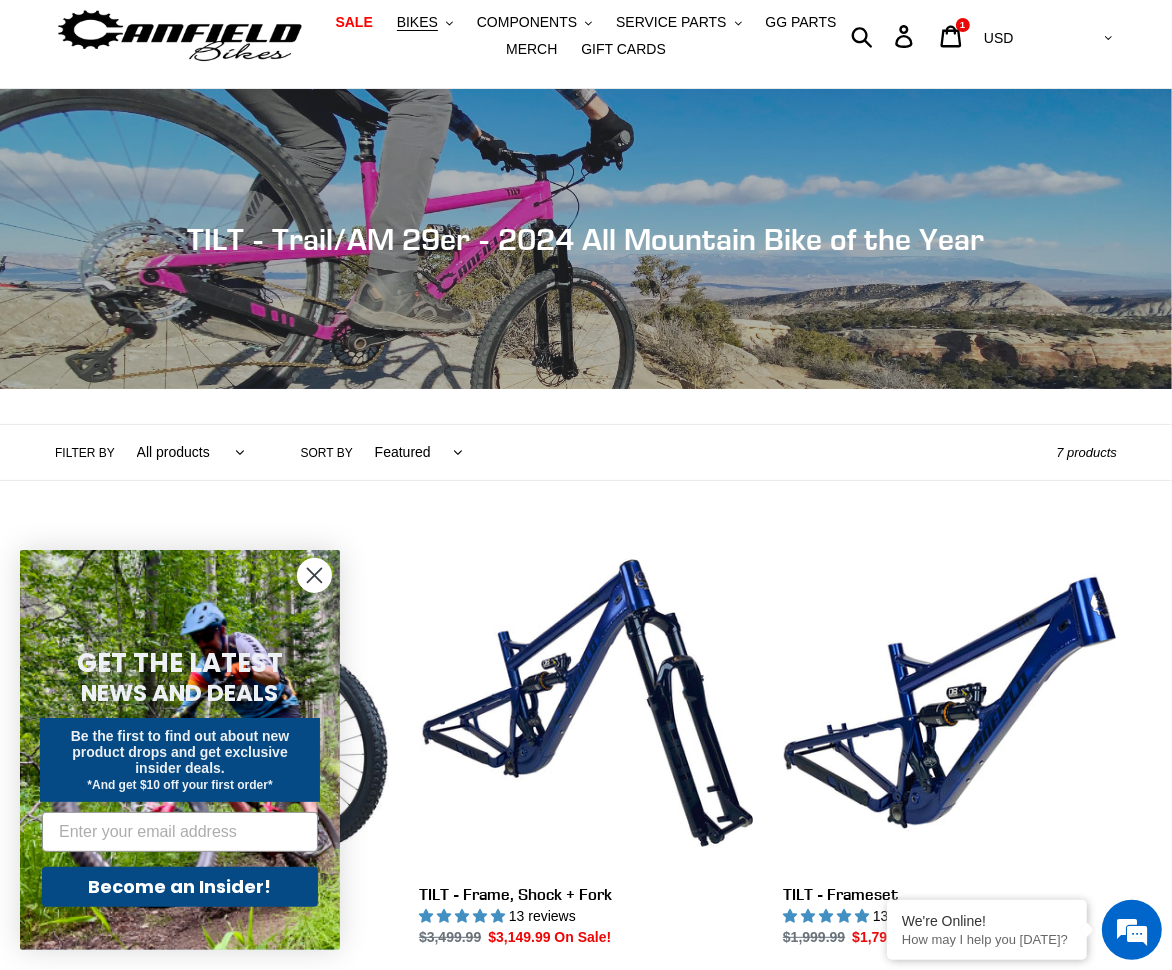 scroll, scrollTop: 300, scrollLeft: 0, axis: vertical 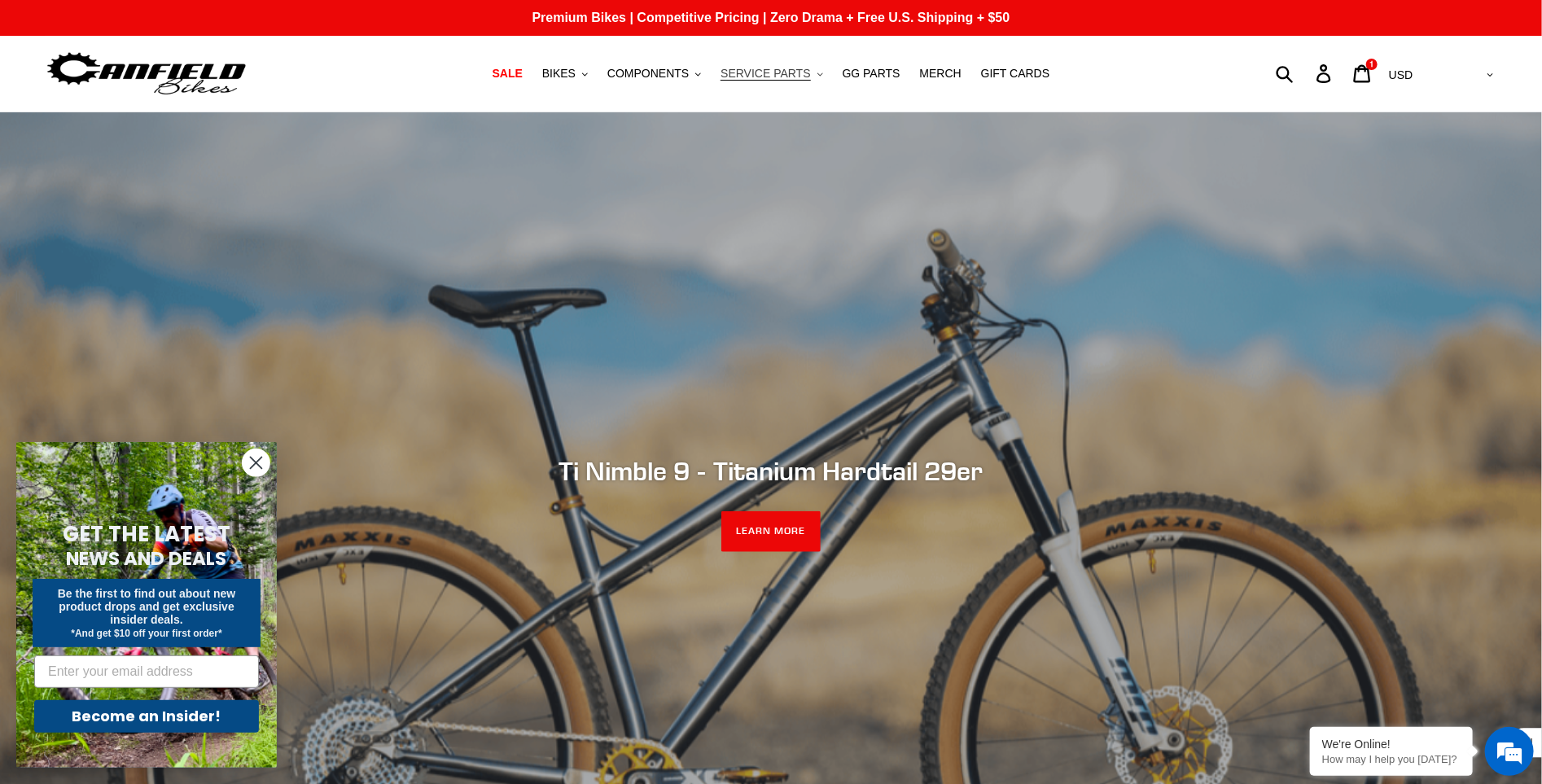 click on "SERVICE PARTS" at bounding box center [765, 73] 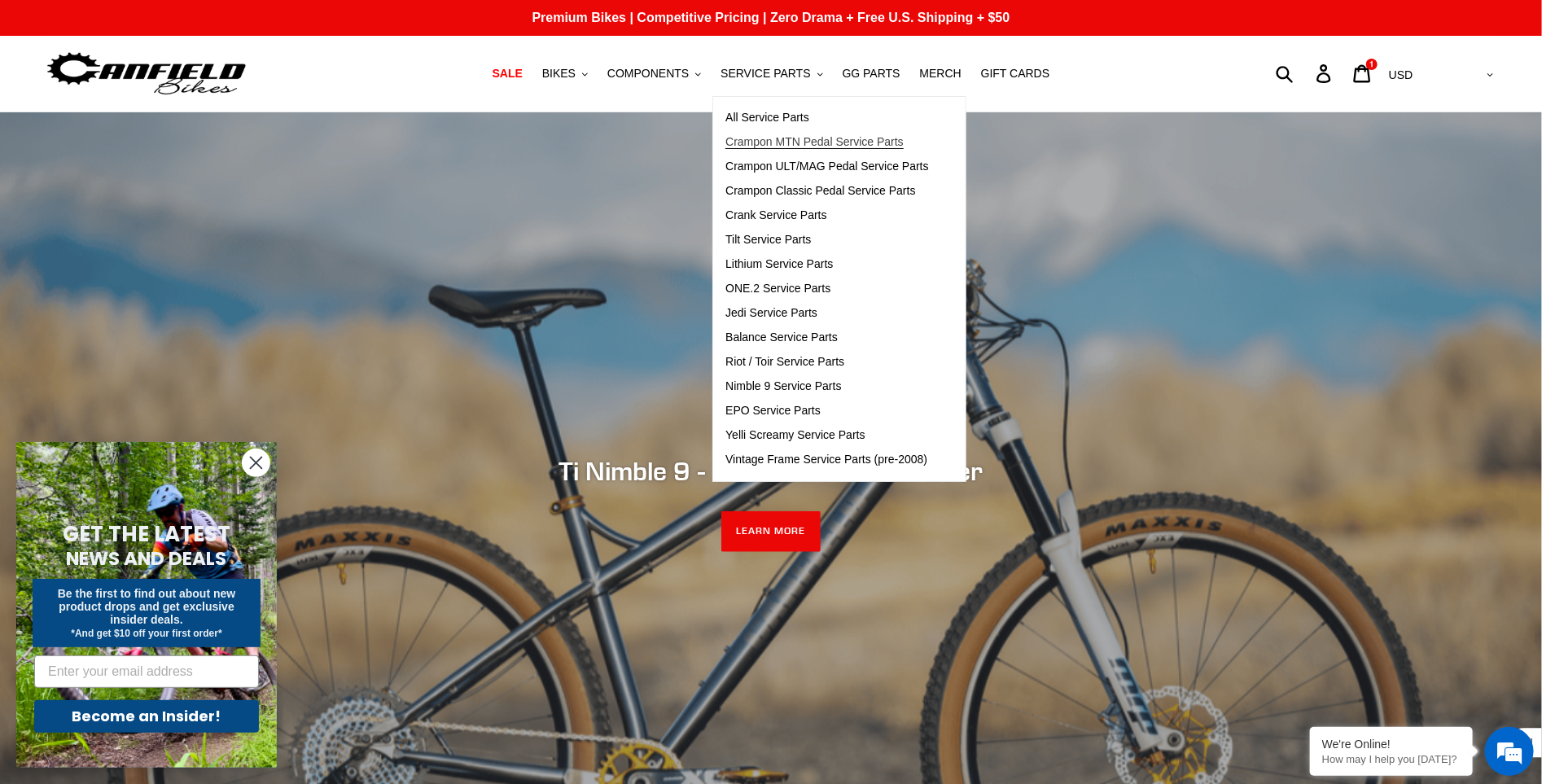 click on "Crampon MTN Pedal Service Parts" at bounding box center [814, 142] 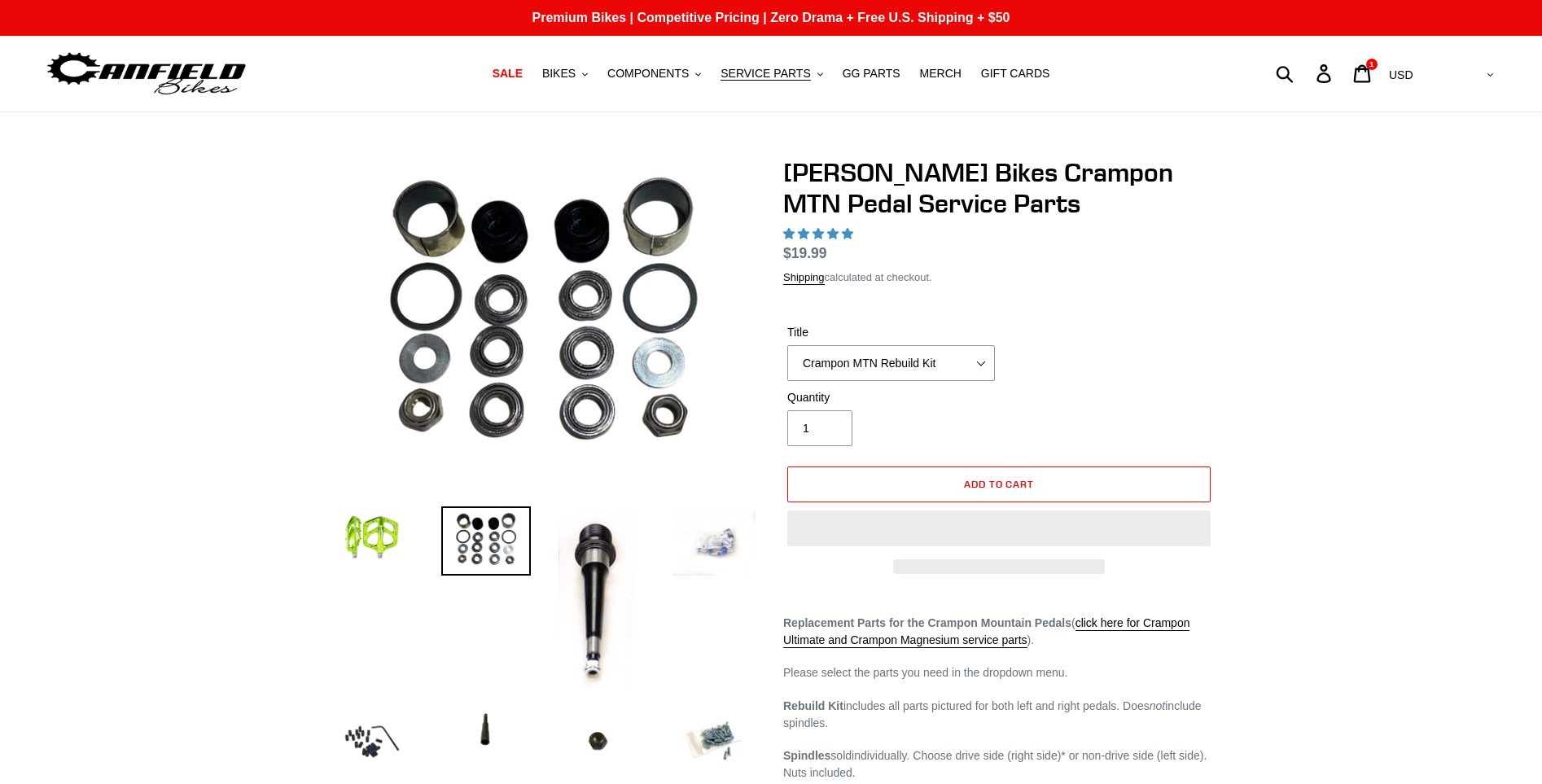 scroll, scrollTop: 0, scrollLeft: 0, axis: both 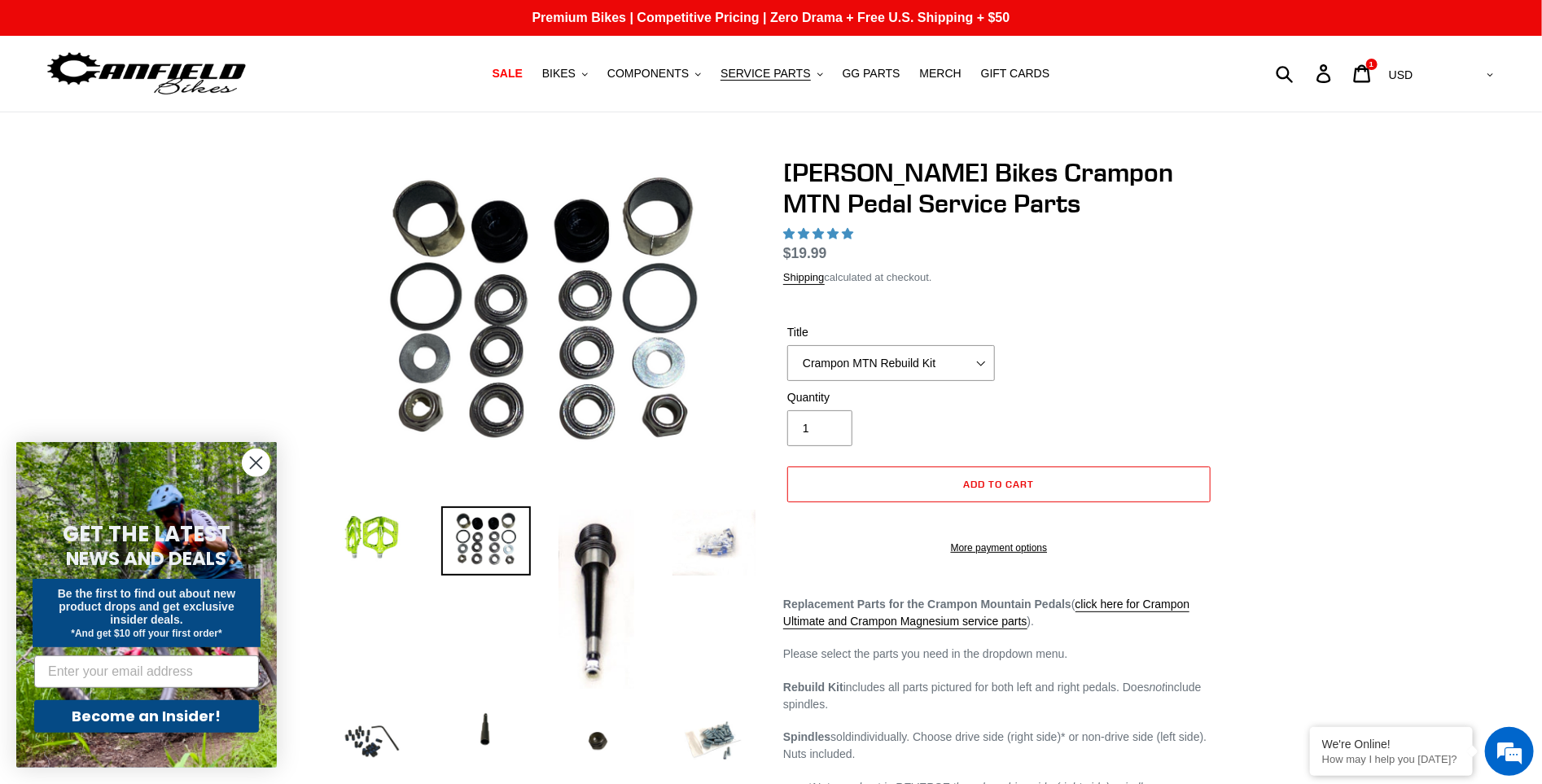 select on "highest-rating" 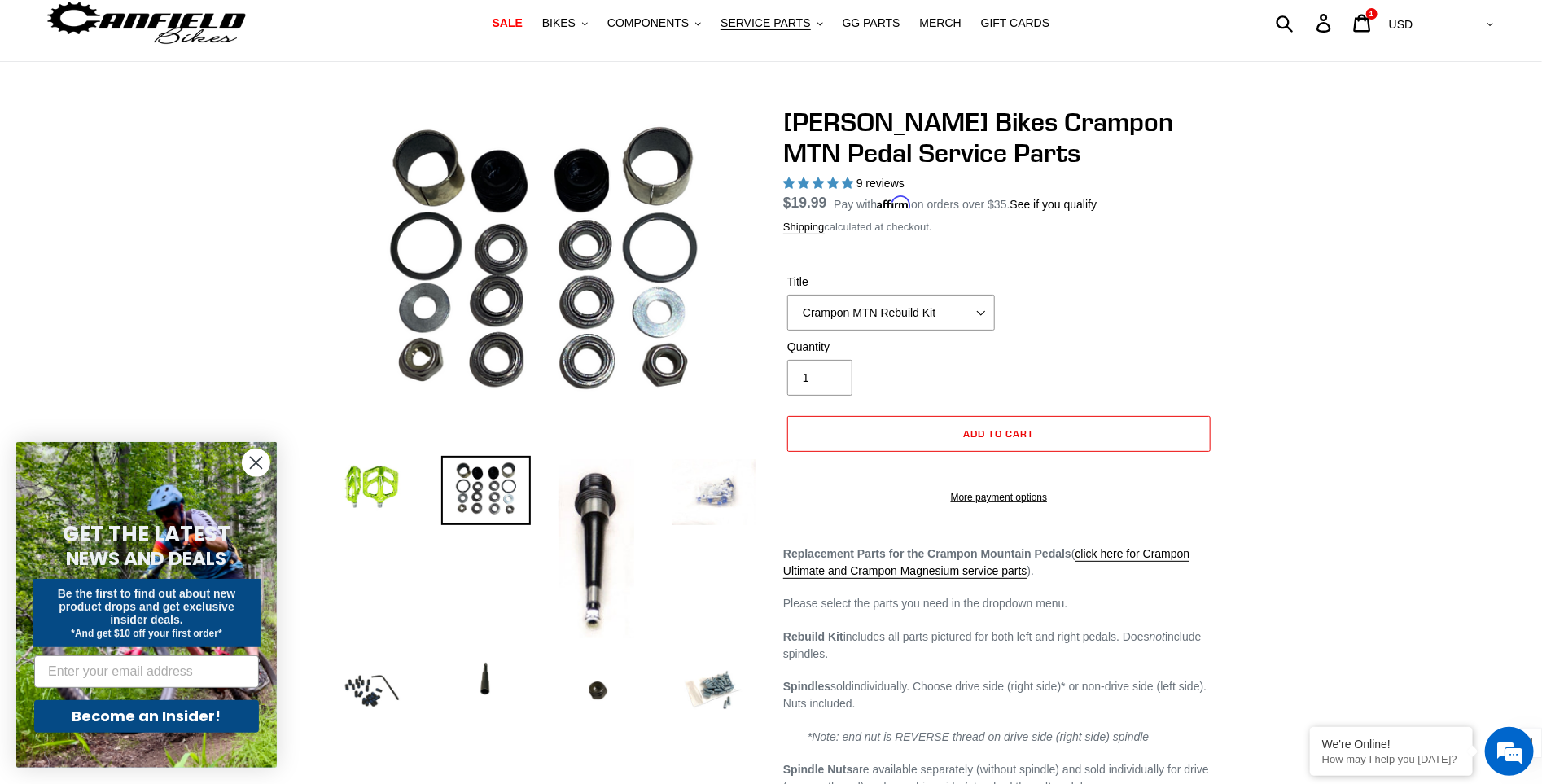 scroll, scrollTop: 51, scrollLeft: 0, axis: vertical 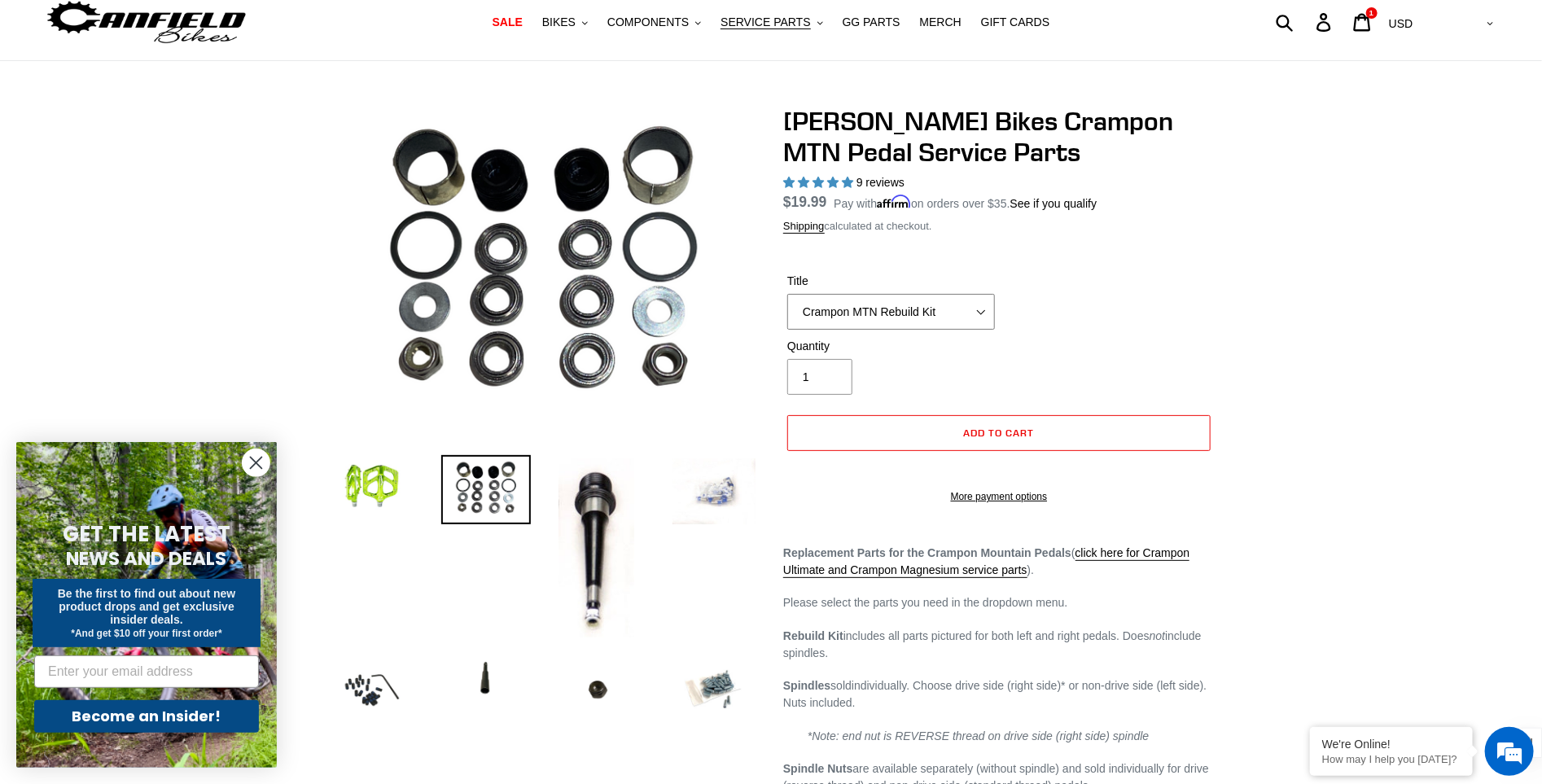 click on "Crampon MTN Rebuild Kit
Crampon MTN 4mm x 8mm Pin Kit - Silver (20)
Crampon MTN 4mm x 8mm Pin Kit - Stealth (20)
Crampon MTN 4mm x 10mm 'Mud' Pin Kit (20)
Crampon MTN 1/8'' x 8mm Pin Kit (20)
Crampon MTN 1/8" x 10mm 'Mud' Pin Kit (20)
Crampon MTN Non-drive/Left Side Spindle
Crampon MTN Drive/Right Side Spindle (end nut is reverse thread)
Crampon MTN Spindle Nut - Non-Drive/Left Side (1 each - standard thread)
Crampon MTN Spindle Nut - Drive/Right Side (1 each - reverse threaded)" at bounding box center [891, 312] 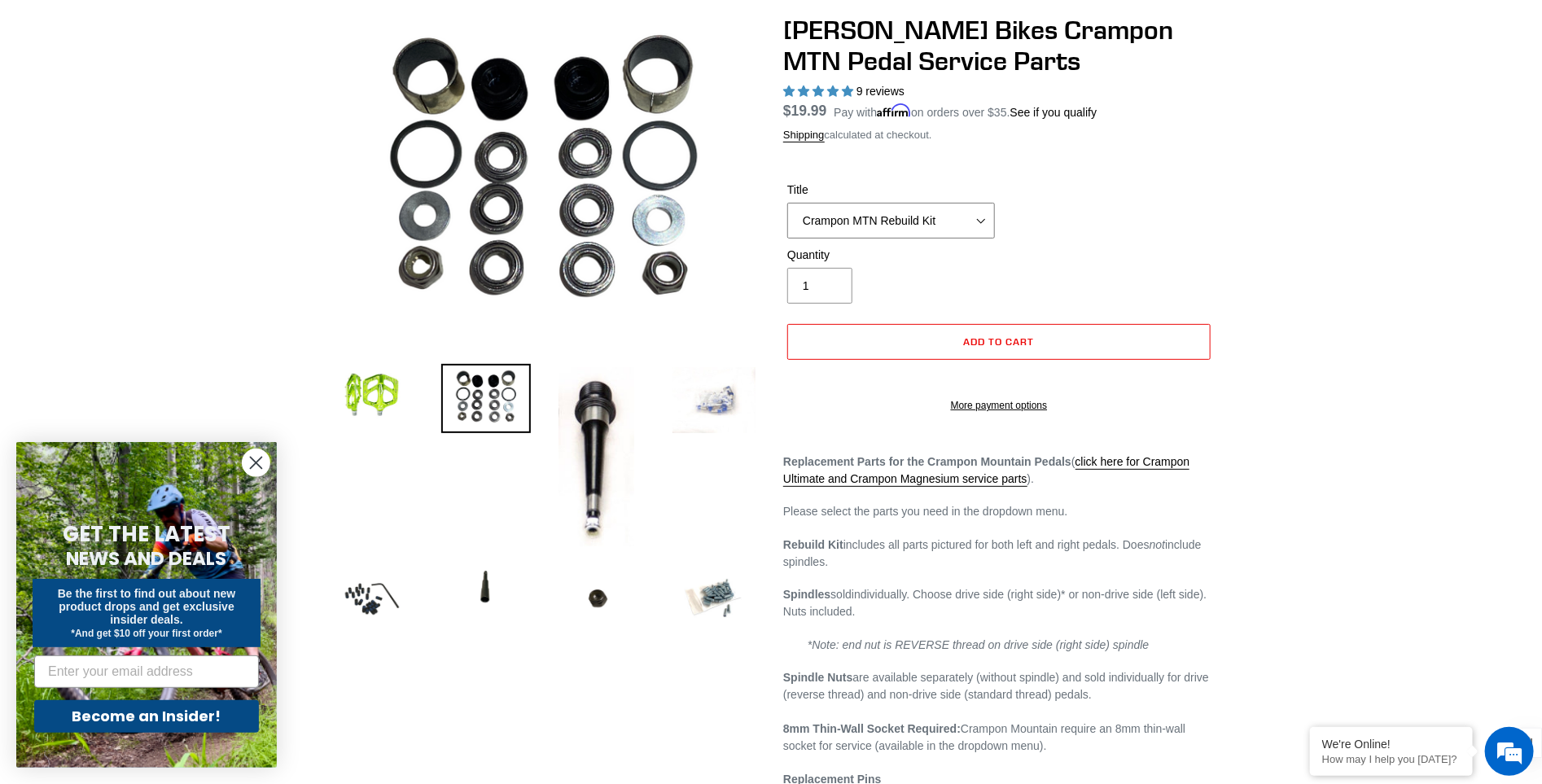 scroll, scrollTop: 151, scrollLeft: 0, axis: vertical 